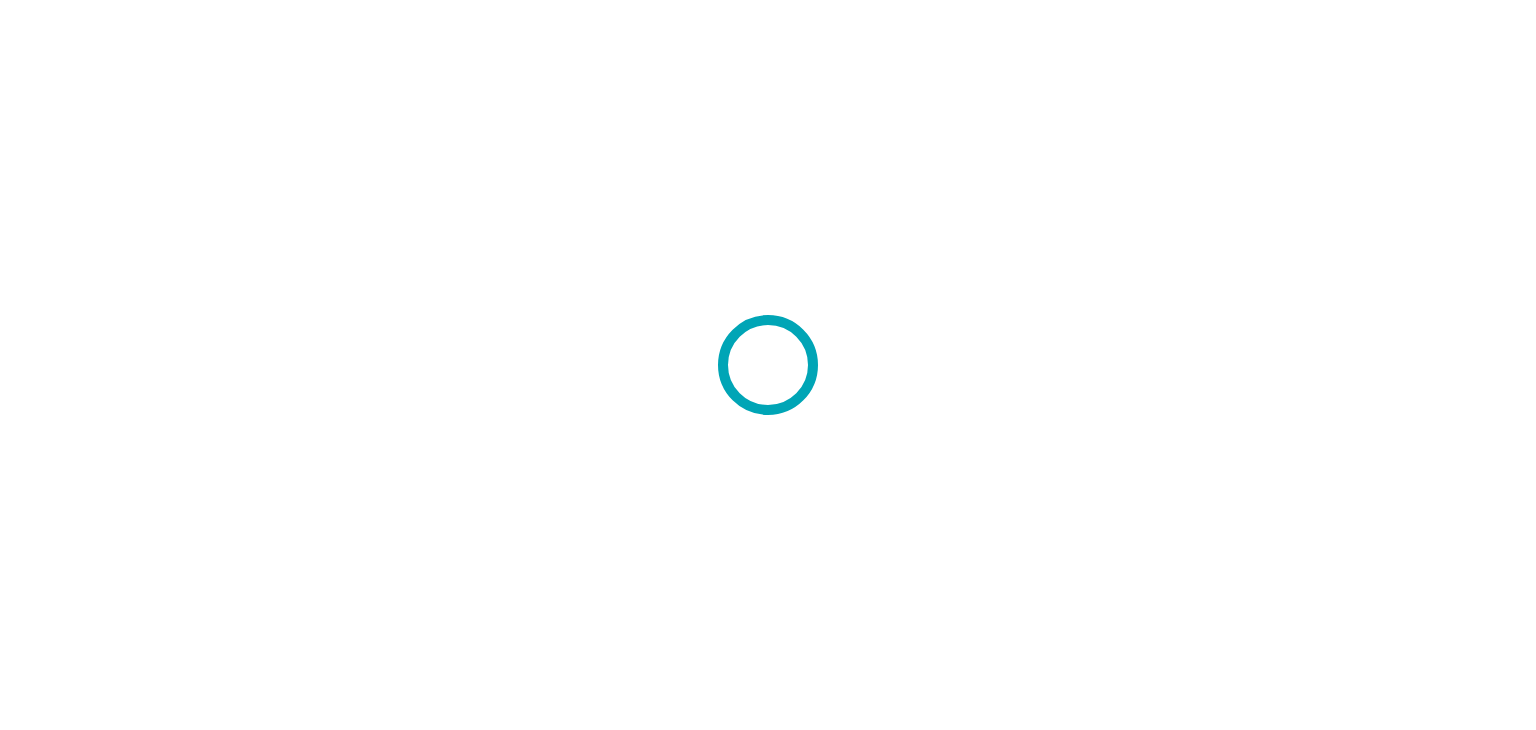 scroll, scrollTop: 0, scrollLeft: 0, axis: both 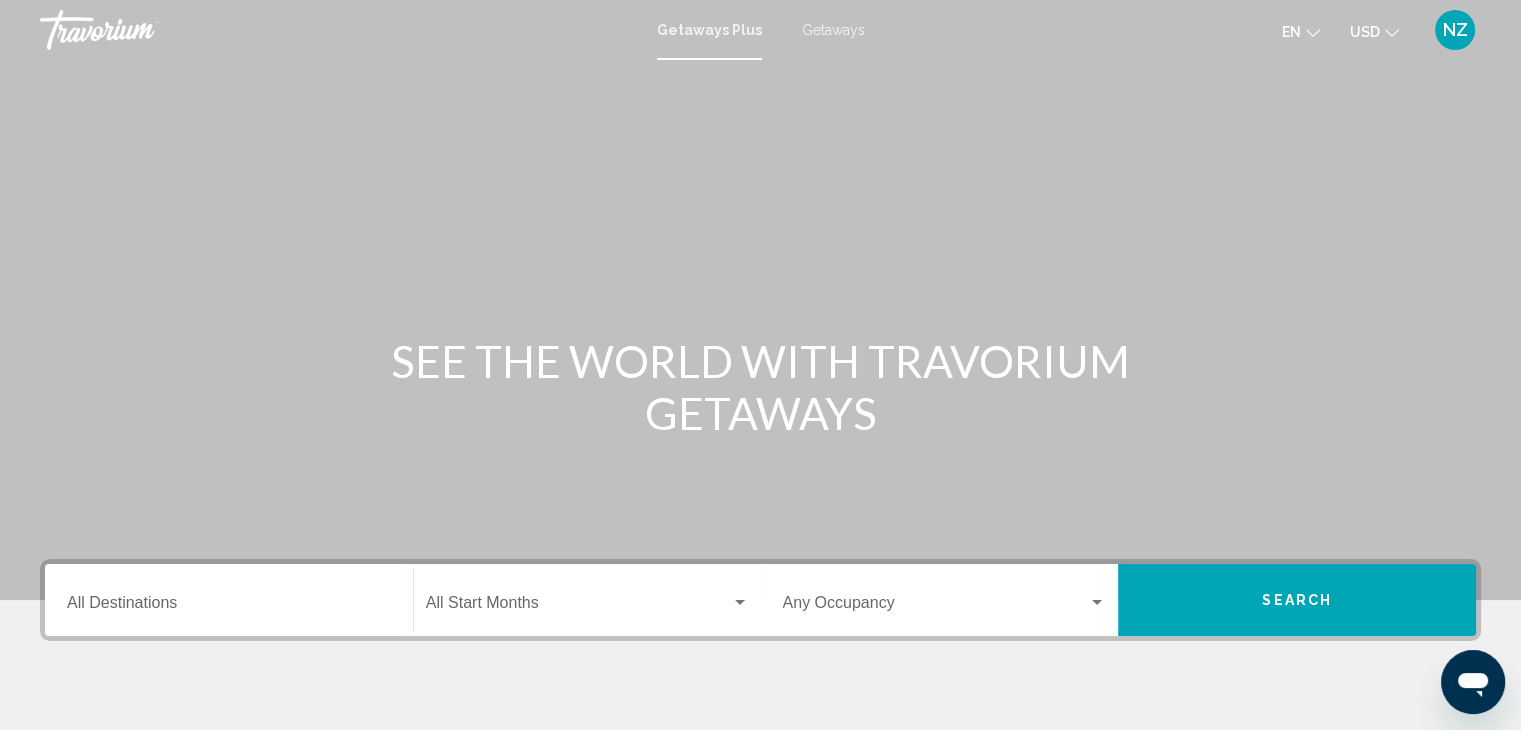 click on "Getaways" at bounding box center (833, 30) 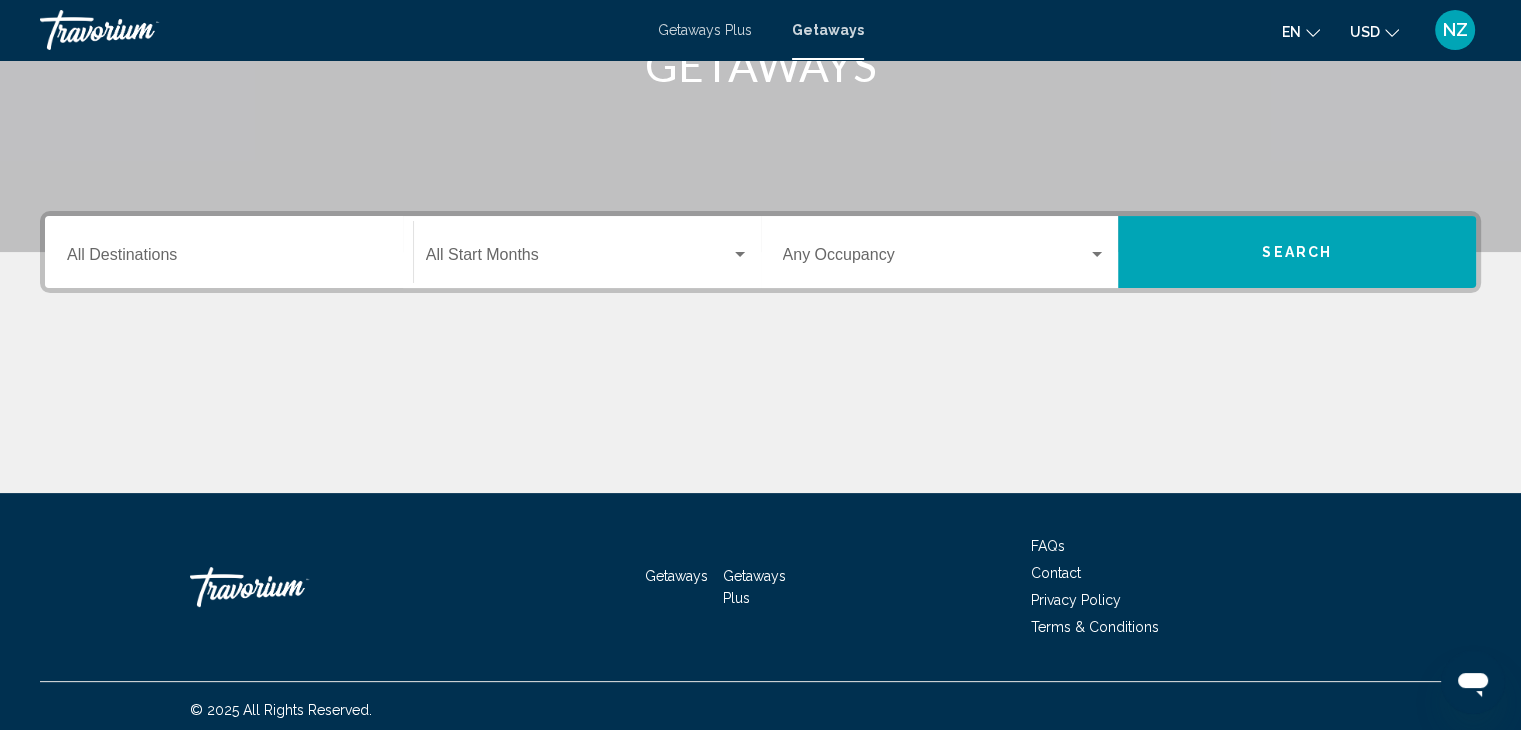 scroll, scrollTop: 356, scrollLeft: 0, axis: vertical 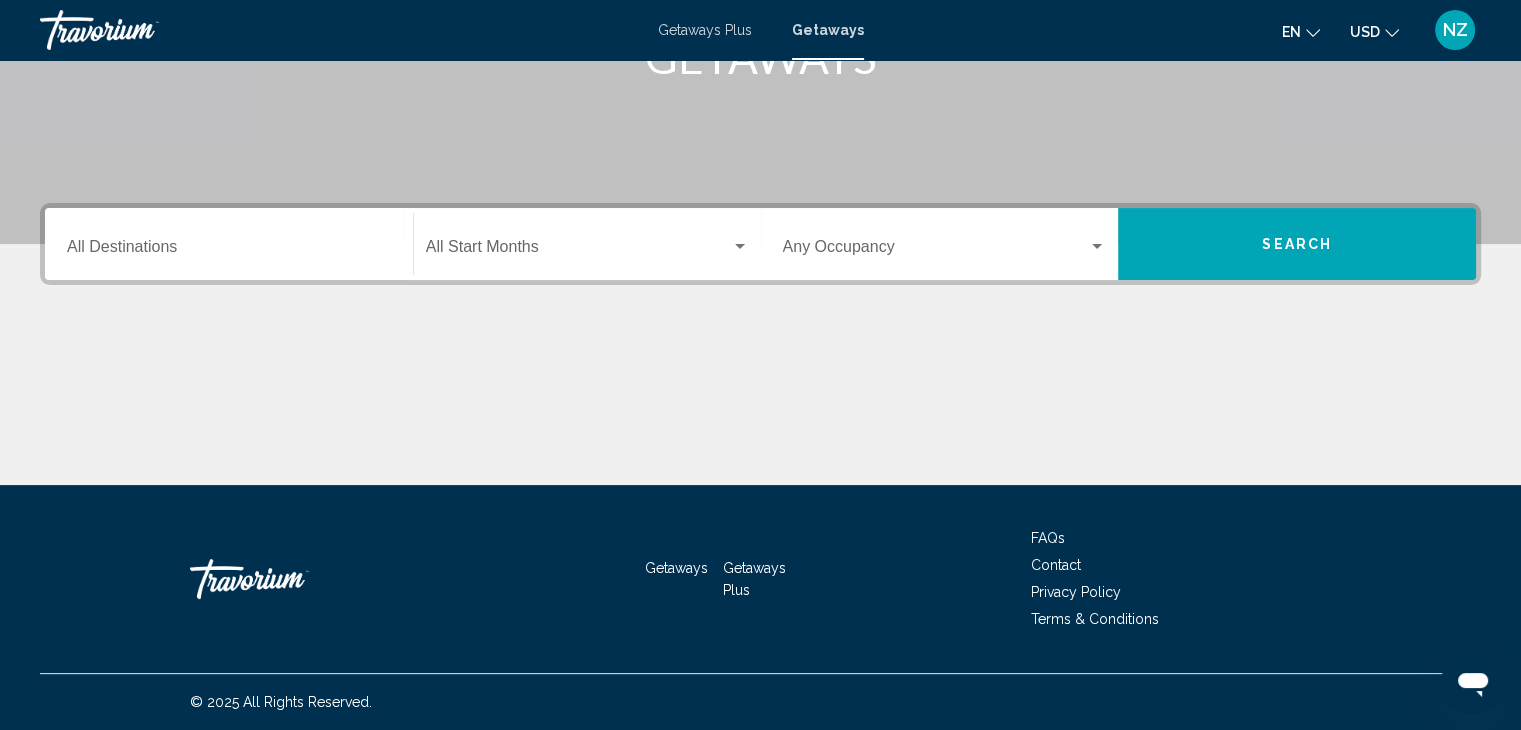 click on "Destination All Destinations" at bounding box center (229, 251) 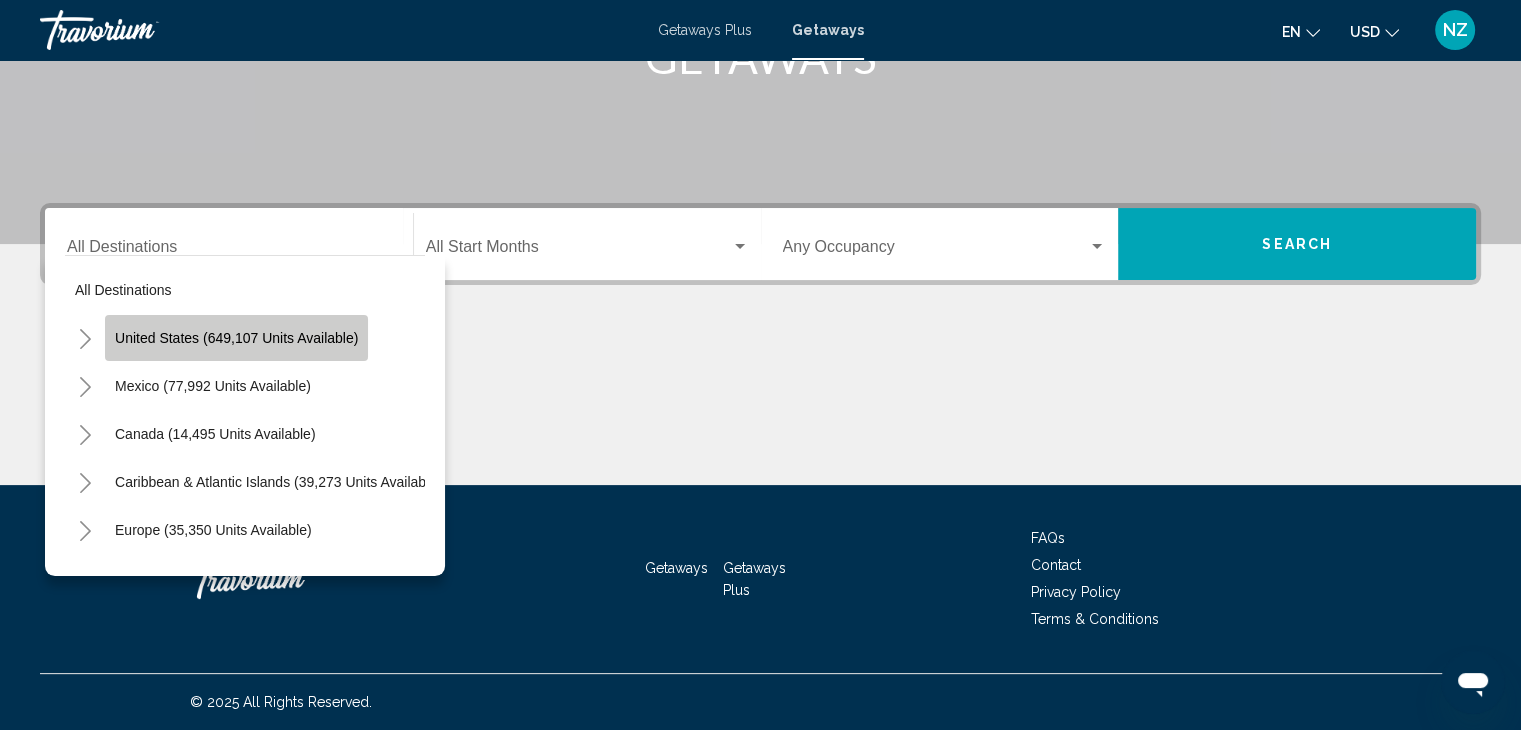 click on "United States (649,107 units available)" 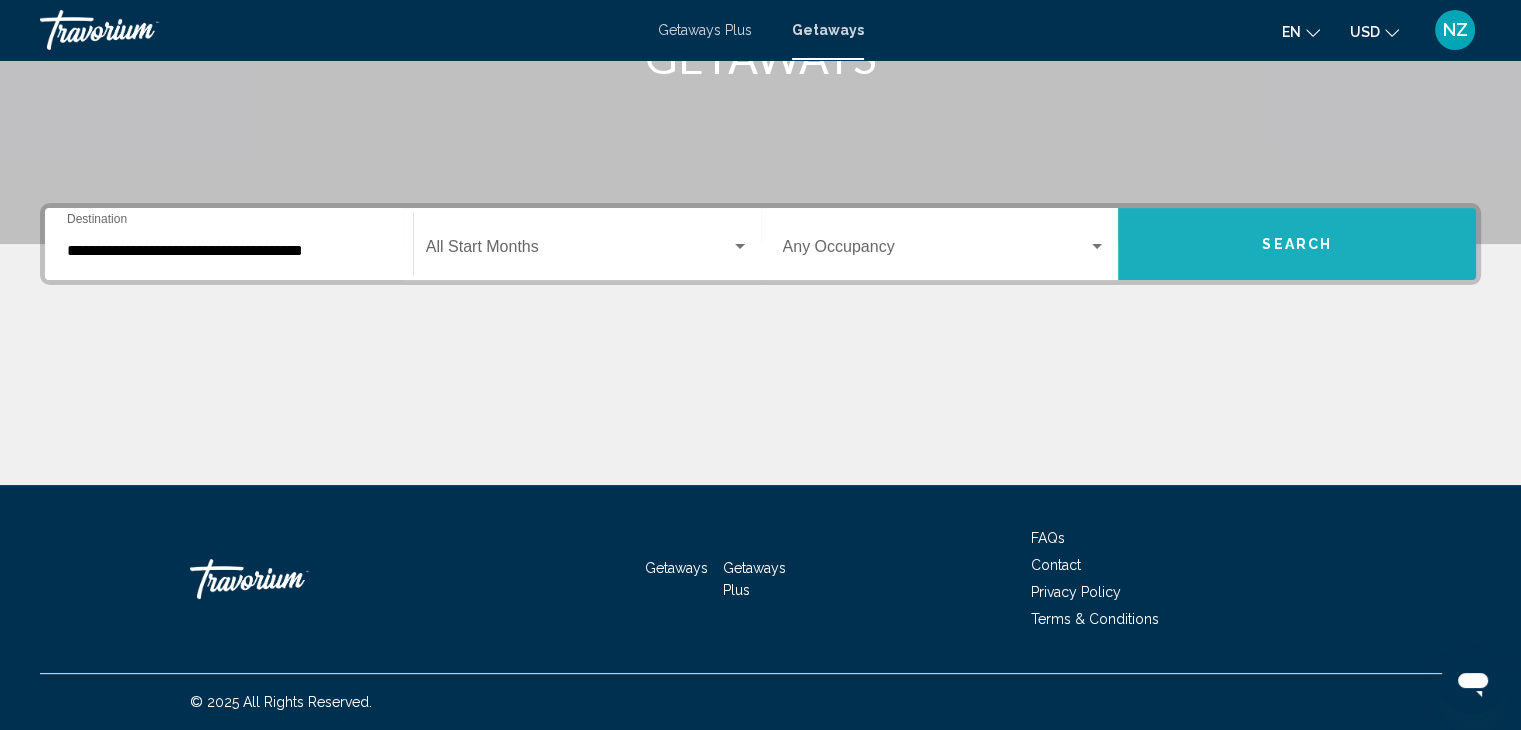 click on "Search" at bounding box center (1297, 245) 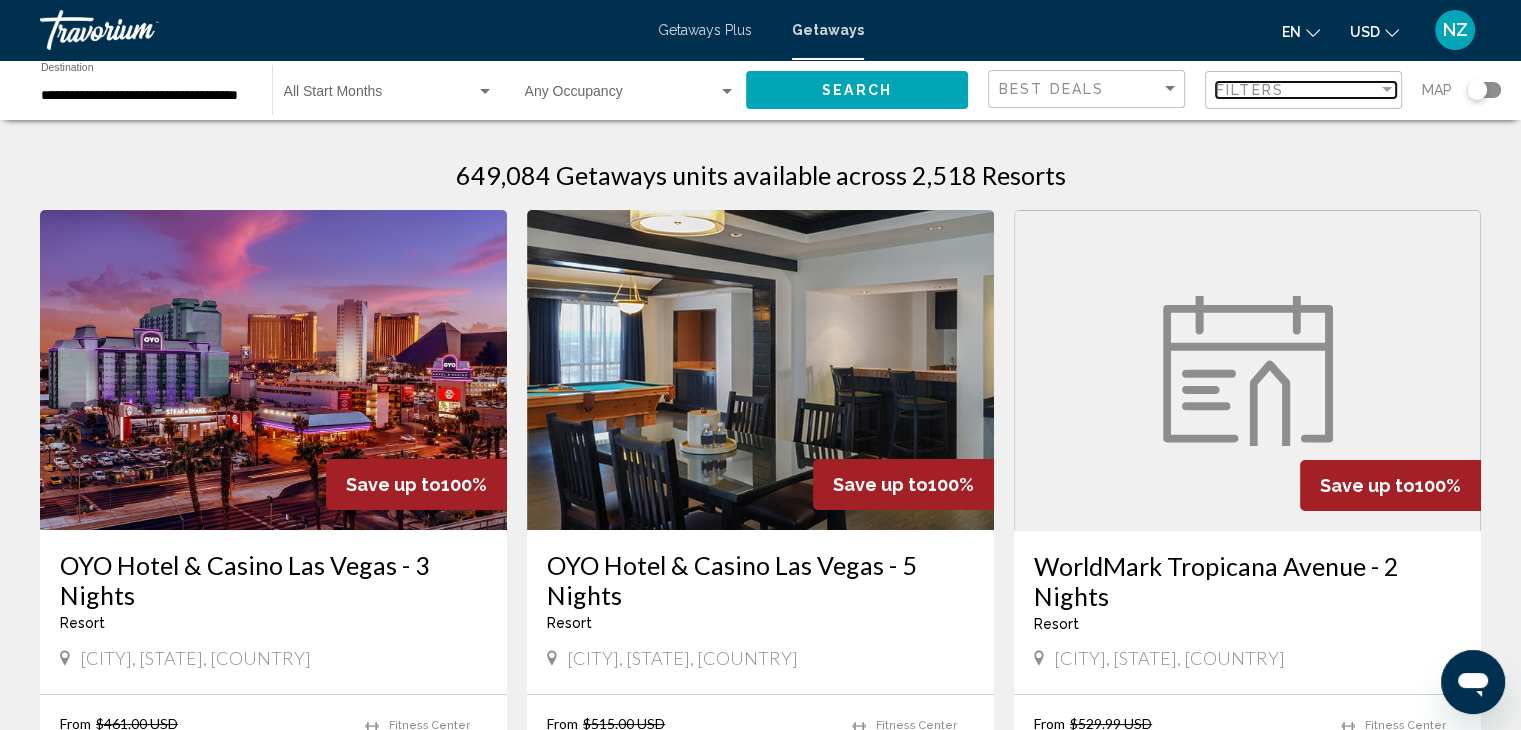 click at bounding box center (1387, 90) 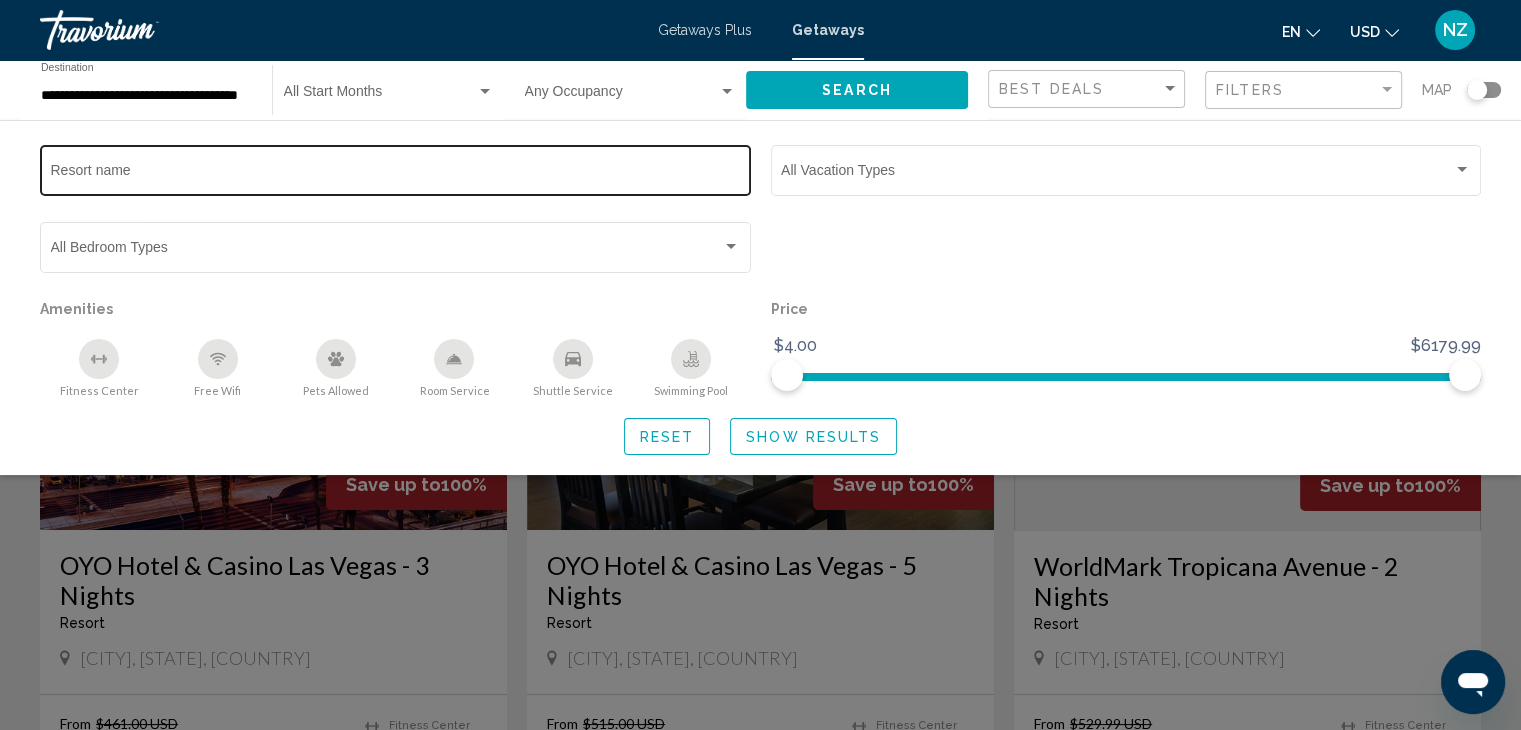 click on "Resort name" at bounding box center (396, 174) 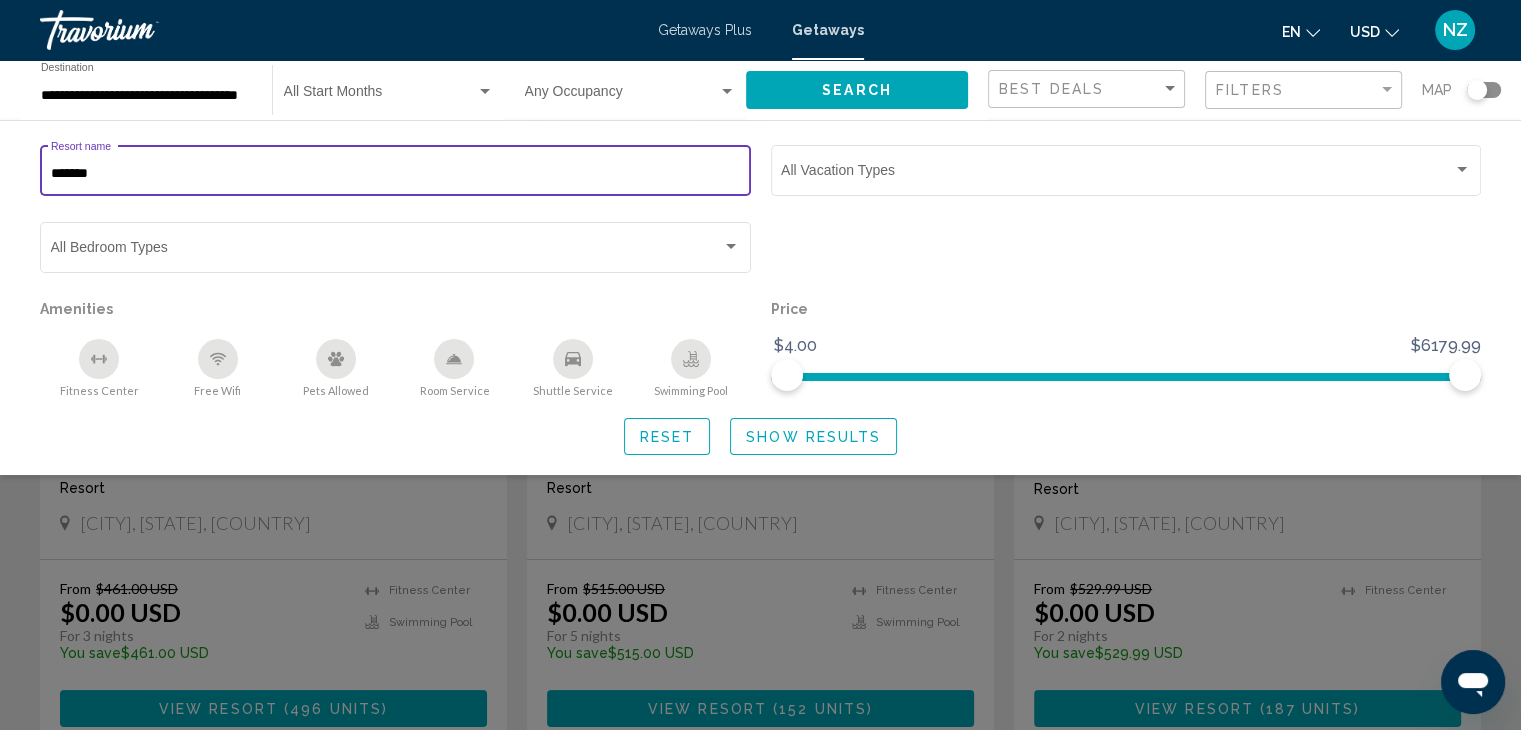 scroll, scrollTop: 200, scrollLeft: 0, axis: vertical 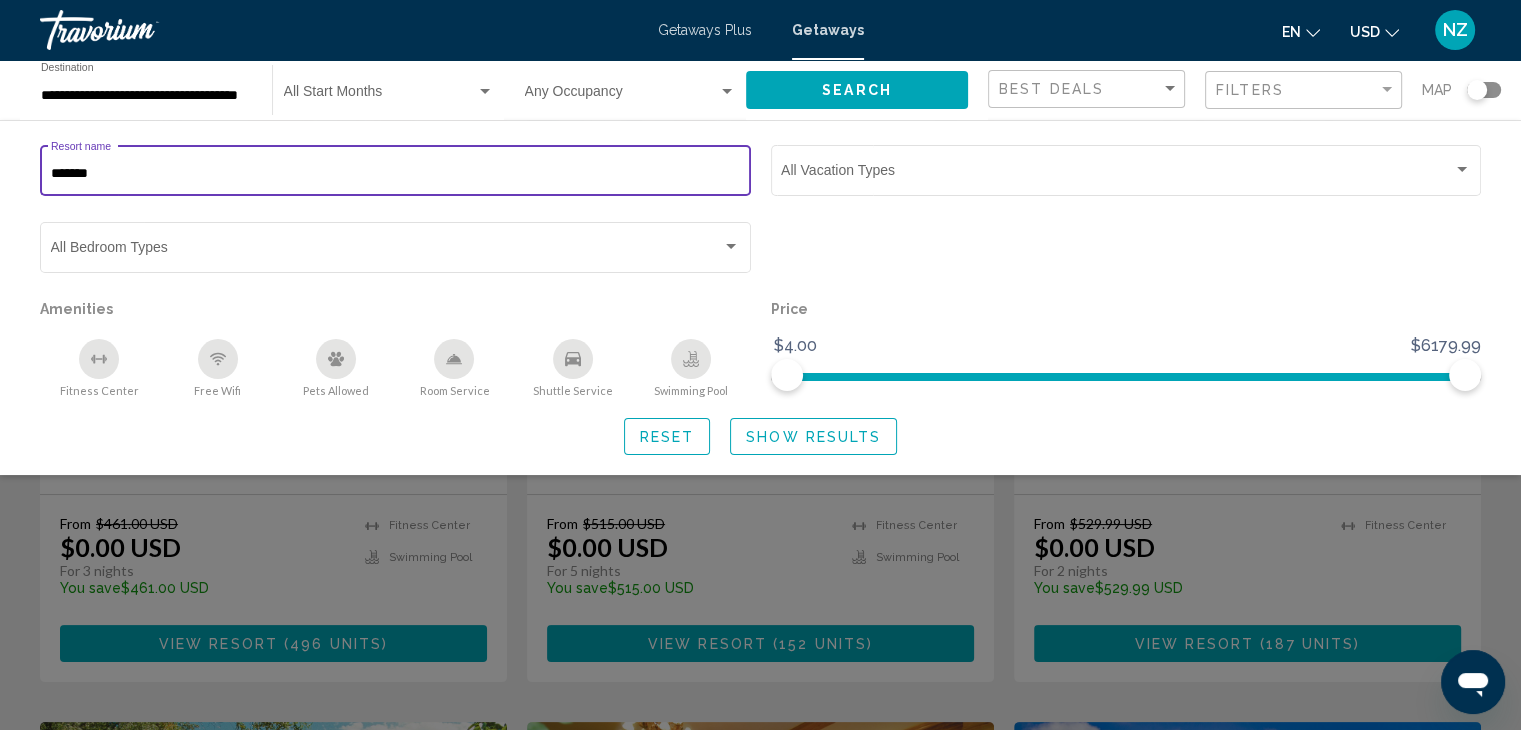 type on "*******" 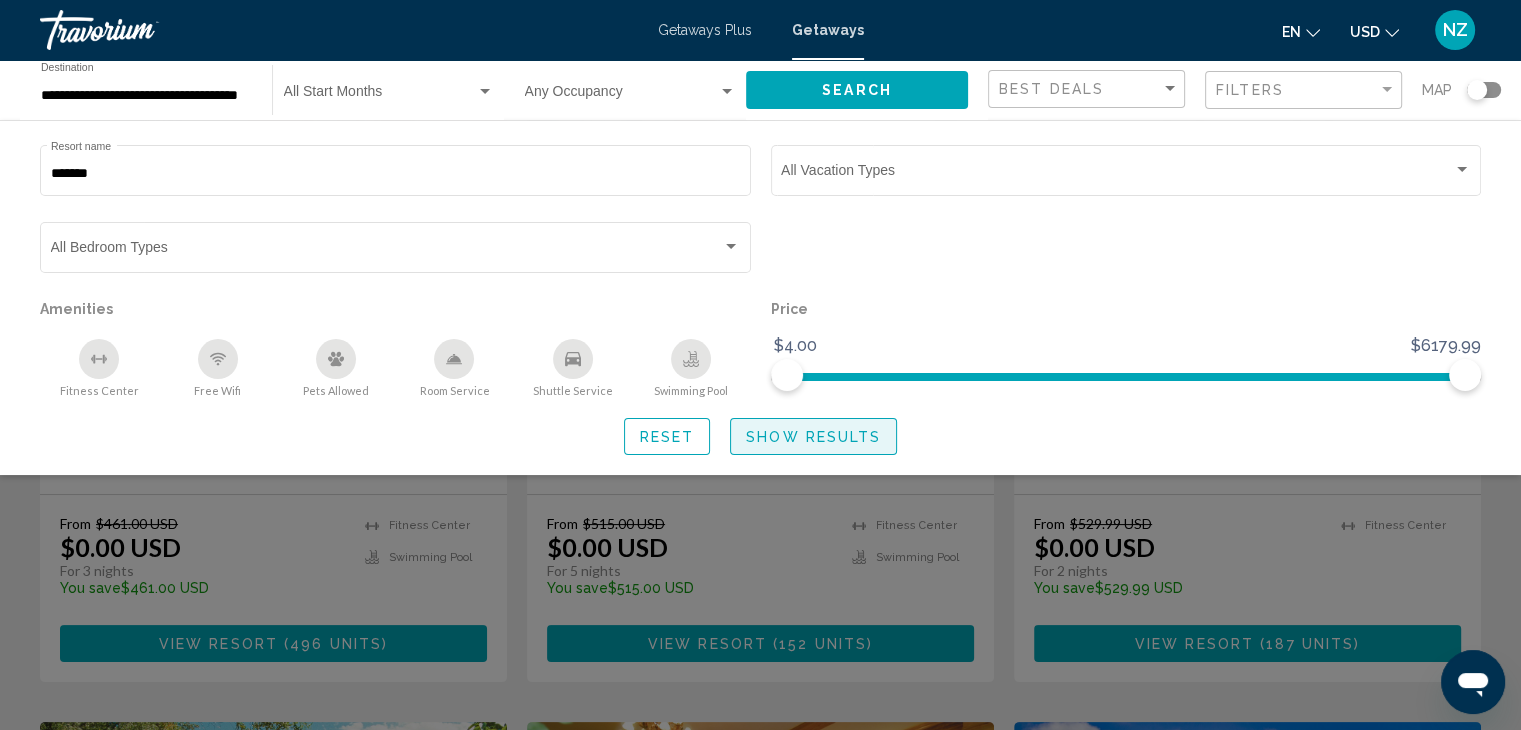 click on "Show Results" 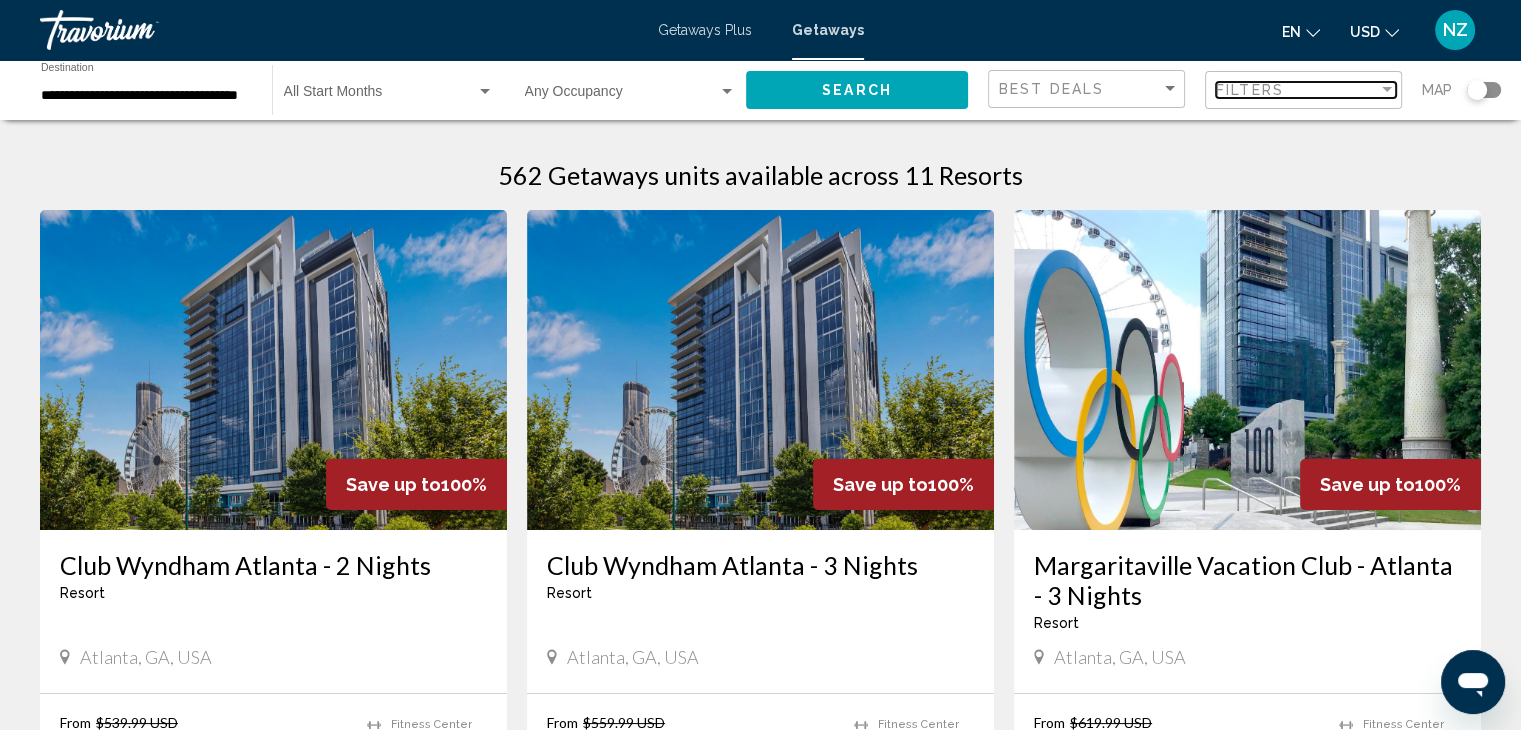 click on "Filters" at bounding box center (1297, 90) 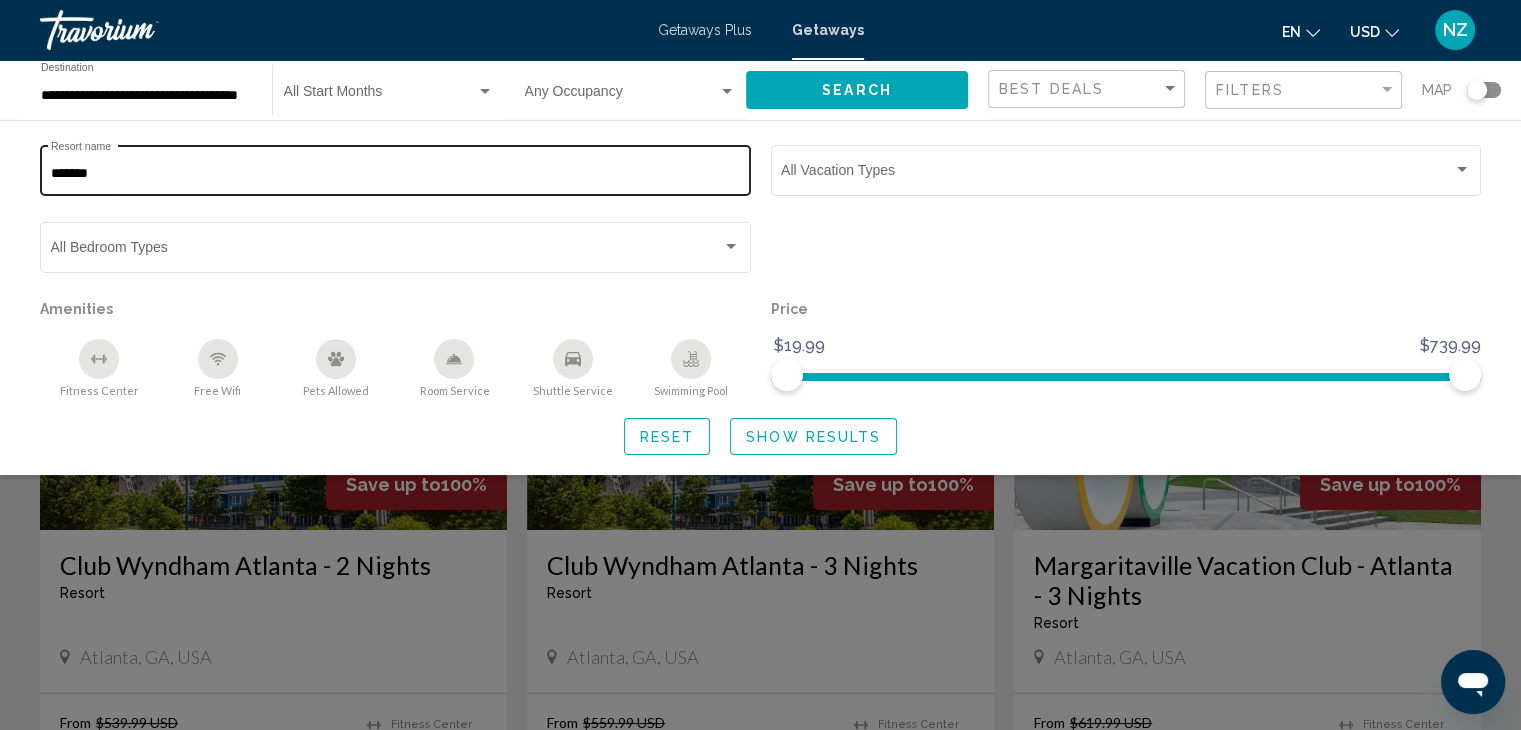 click on "******* Resort name" 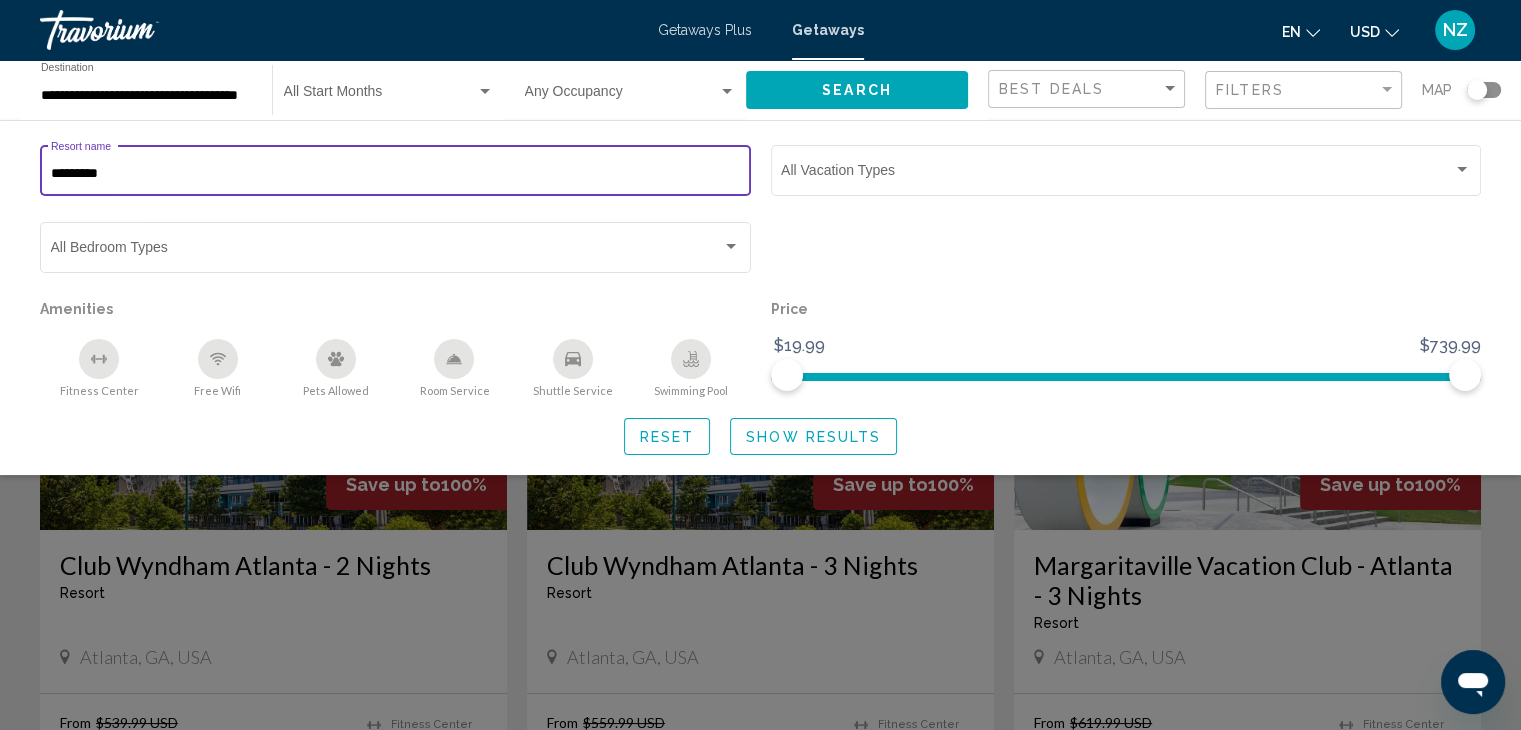 type on "*********" 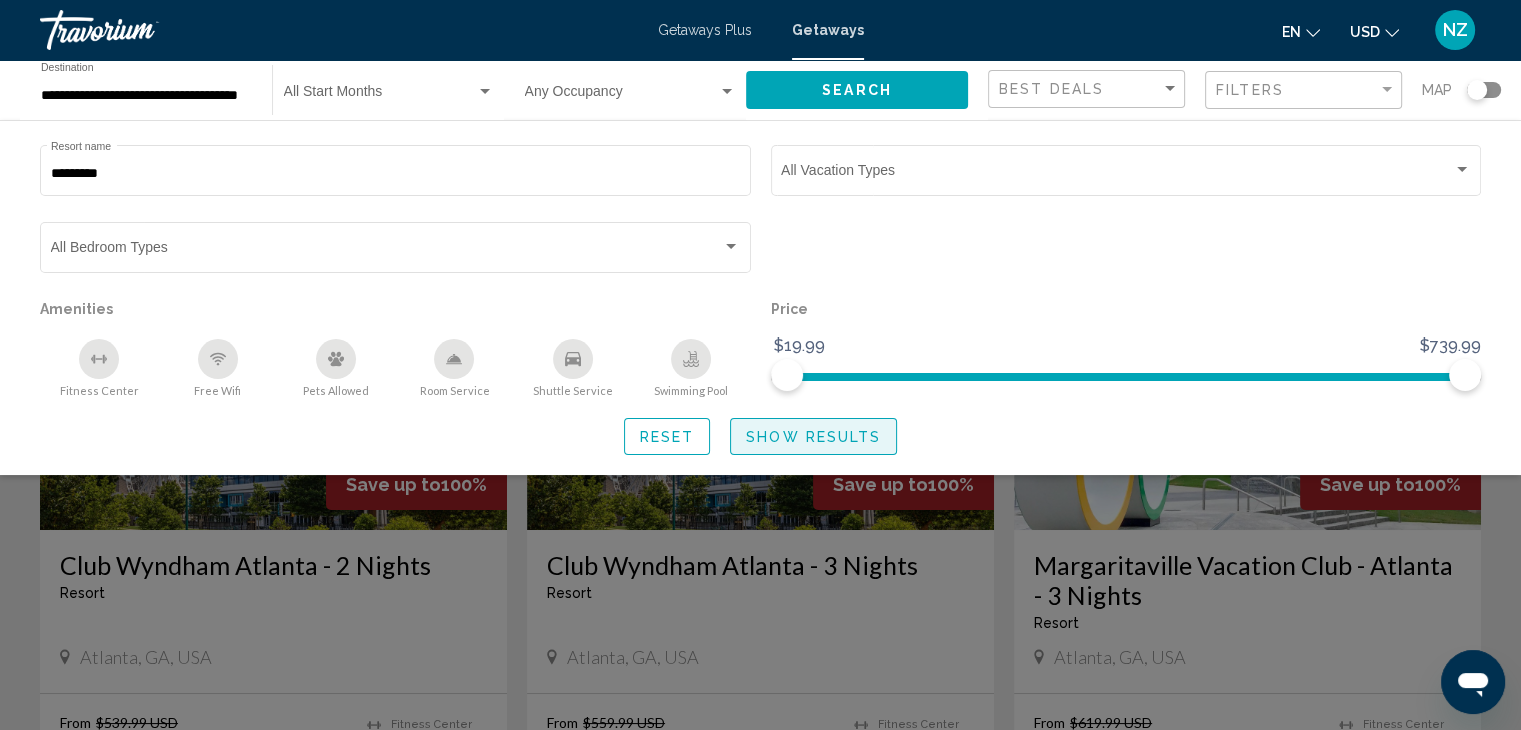 click on "Show Results" 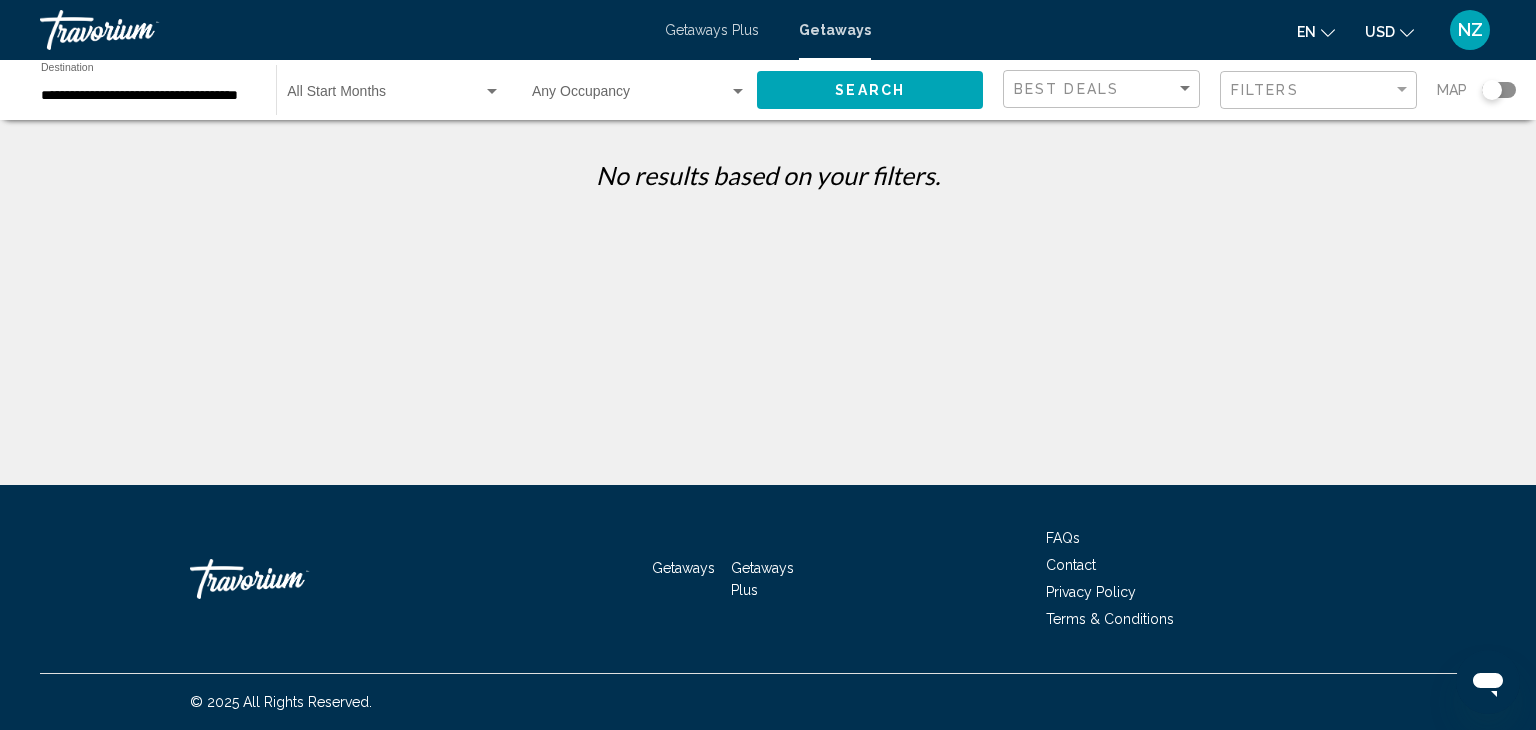 click on "Filters" 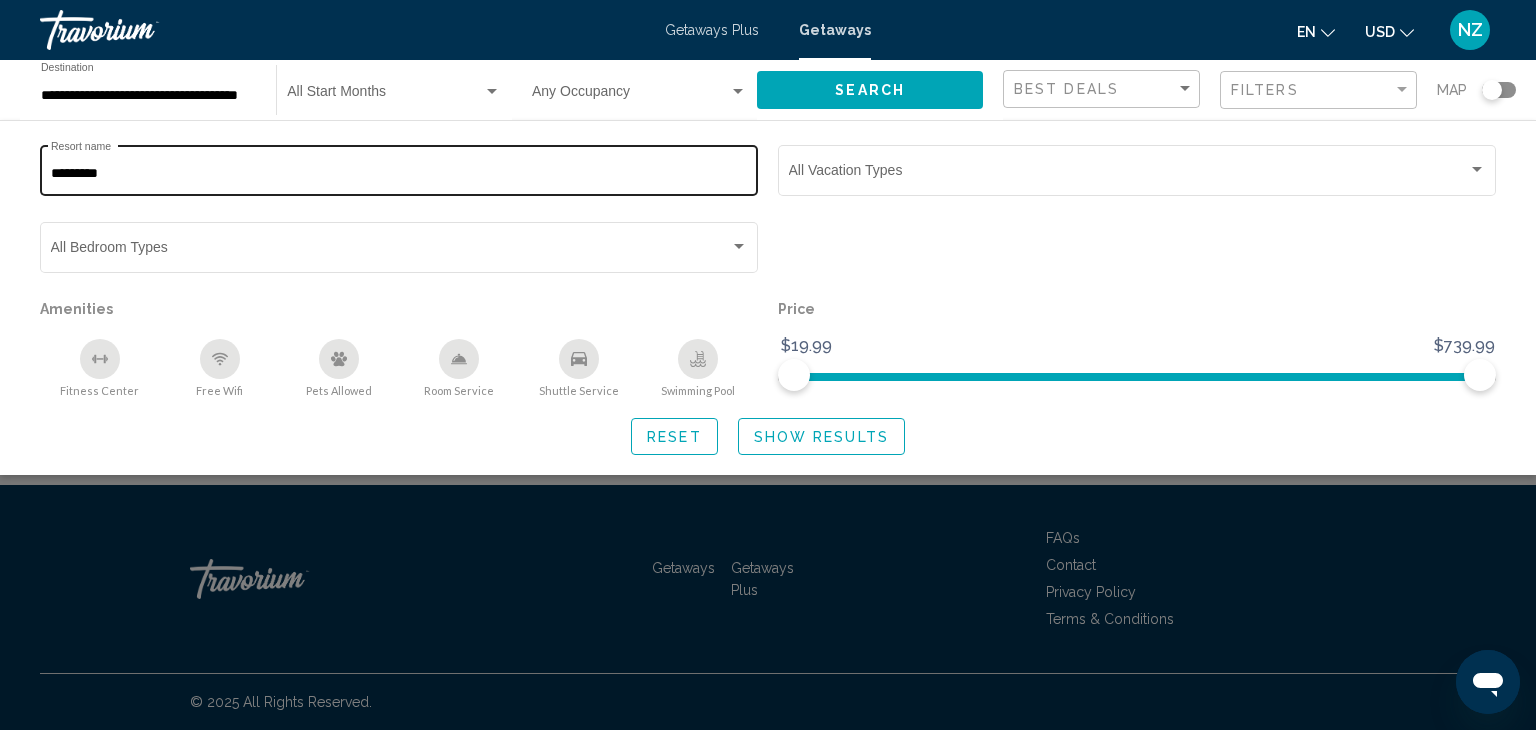click on "*********" at bounding box center [399, 174] 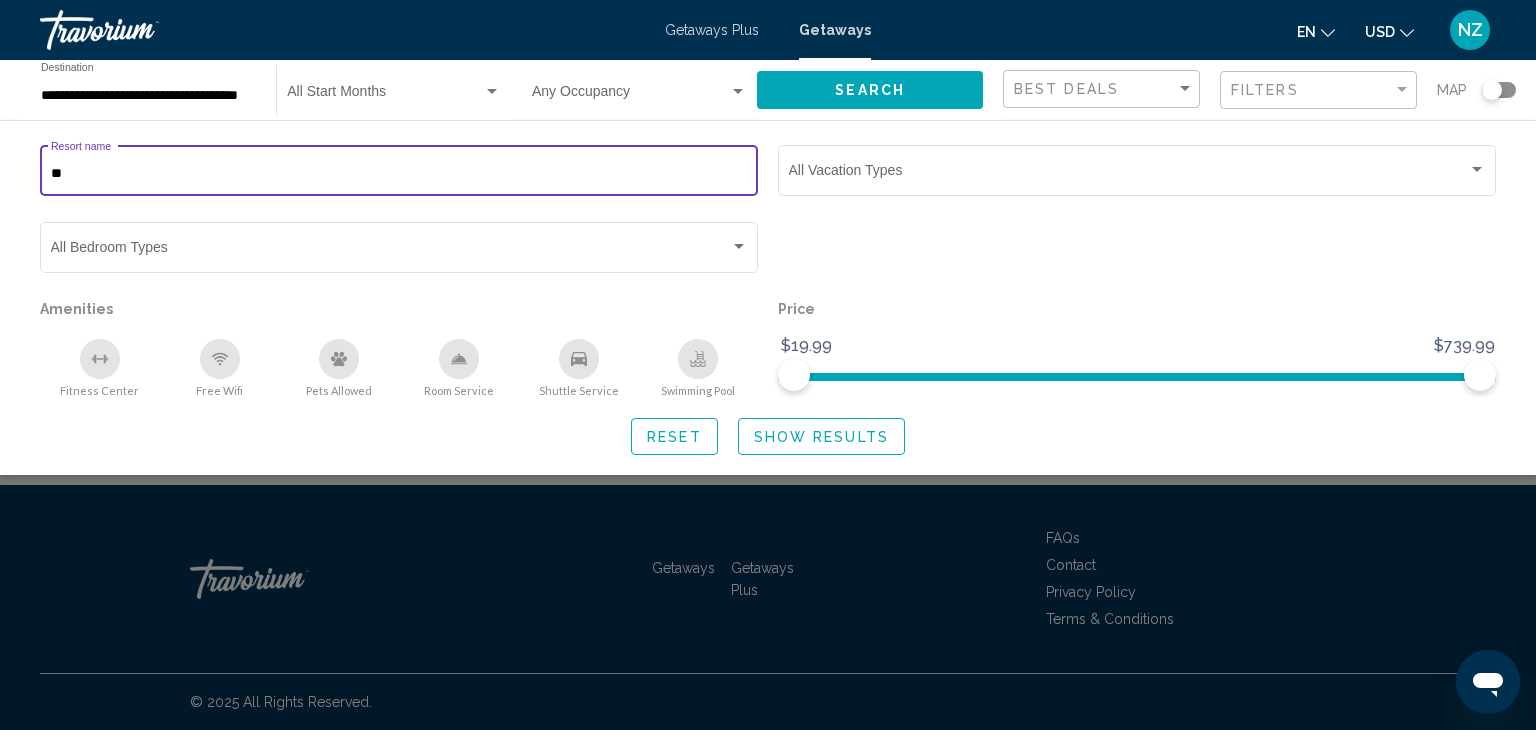 type on "*" 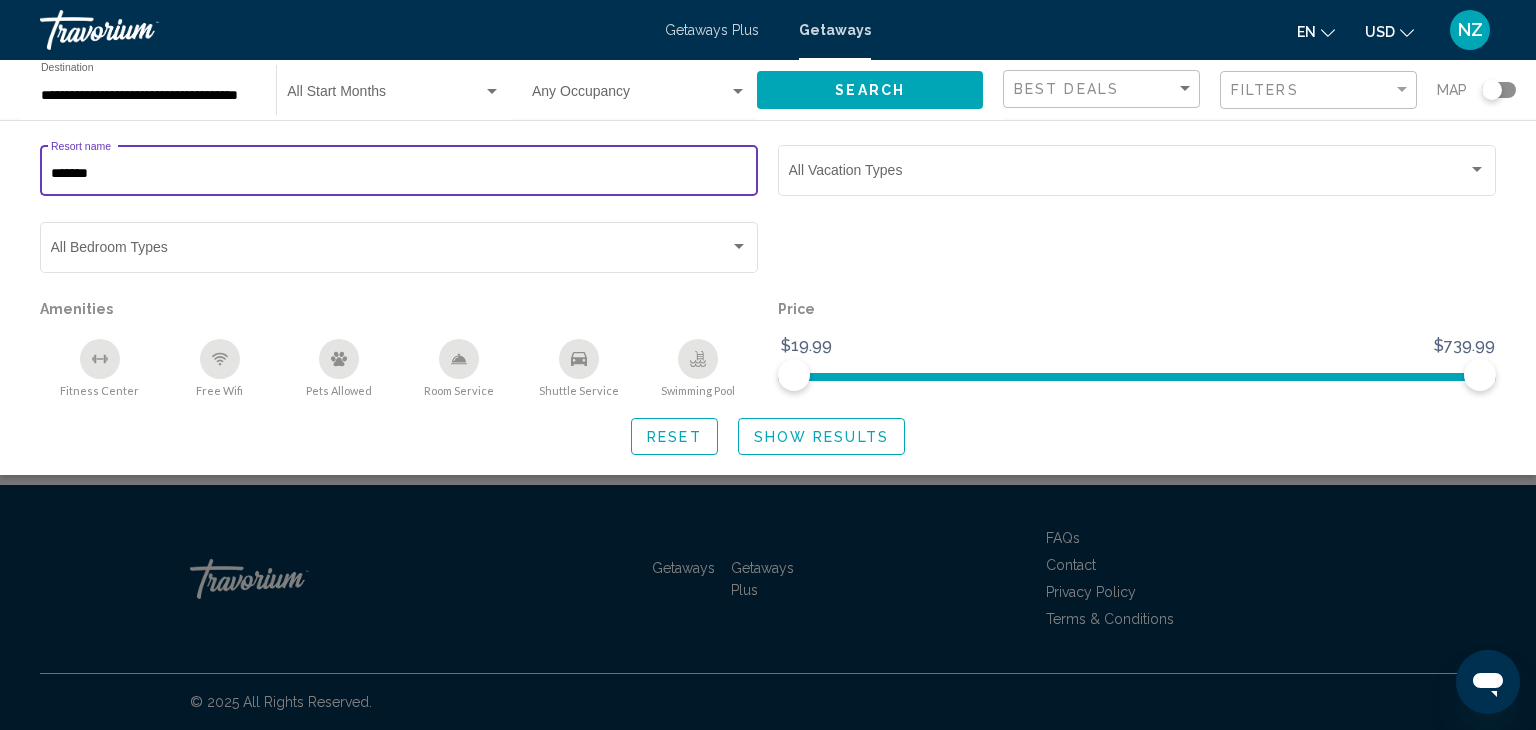 type on "*******" 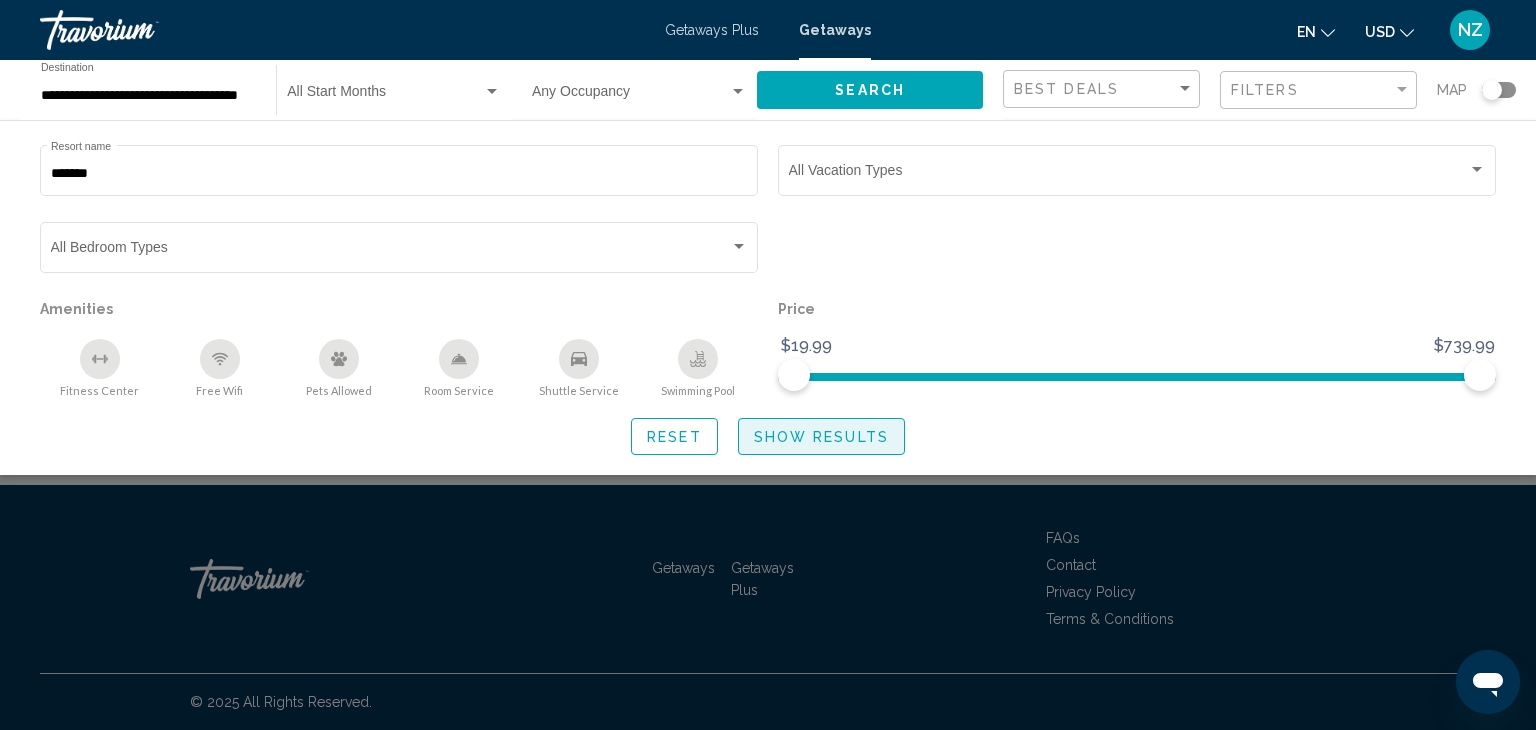 click on "Show Results" 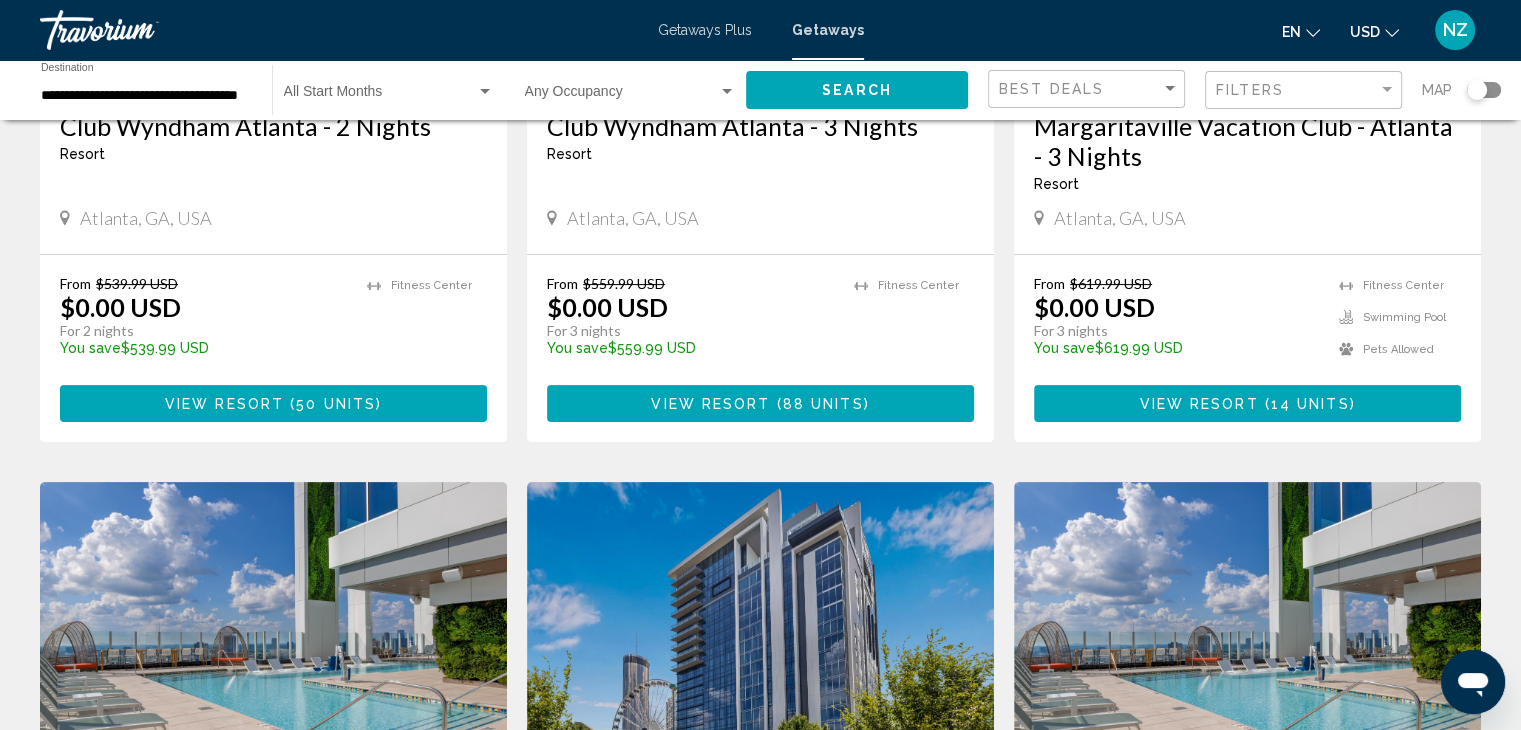 scroll, scrollTop: 500, scrollLeft: 0, axis: vertical 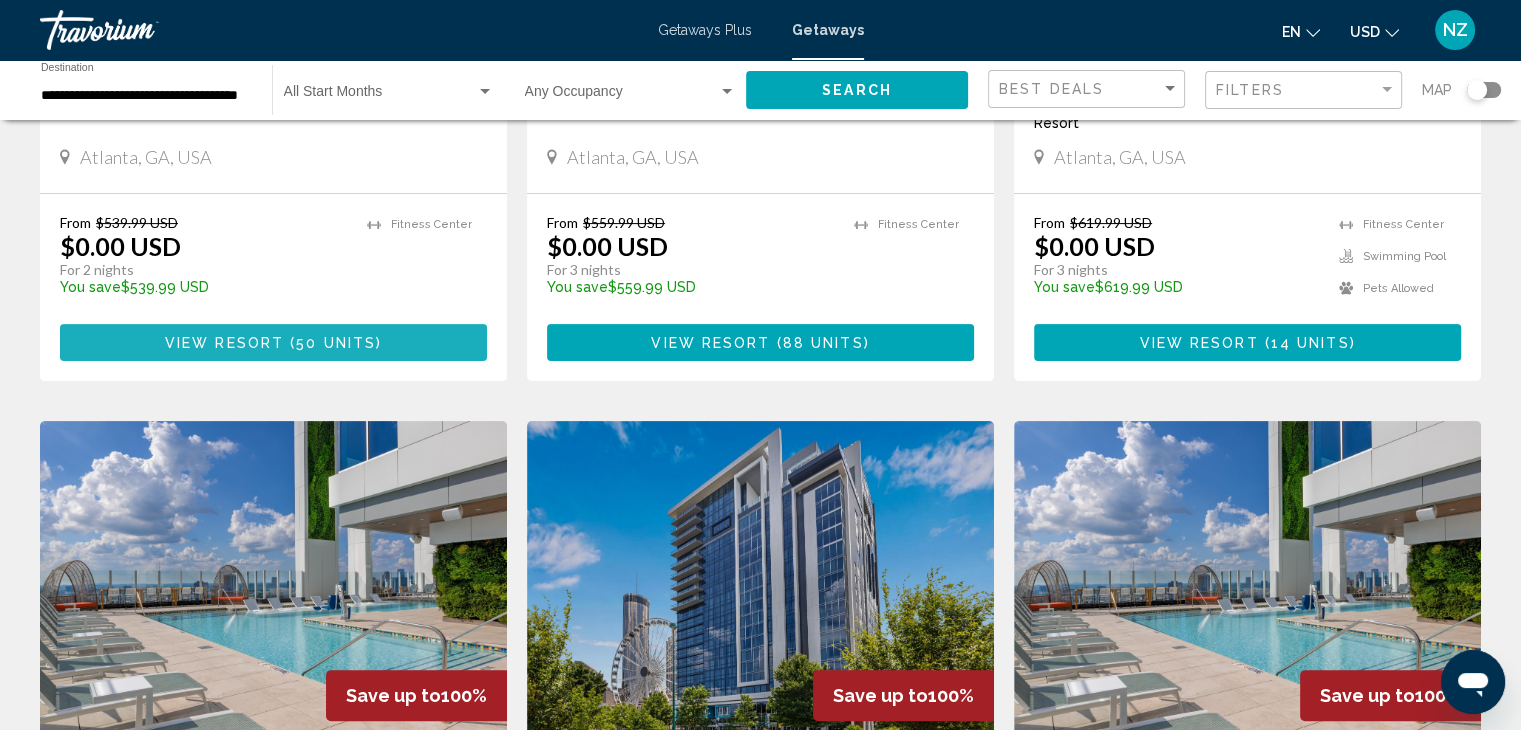 click on "50 units" at bounding box center [336, 343] 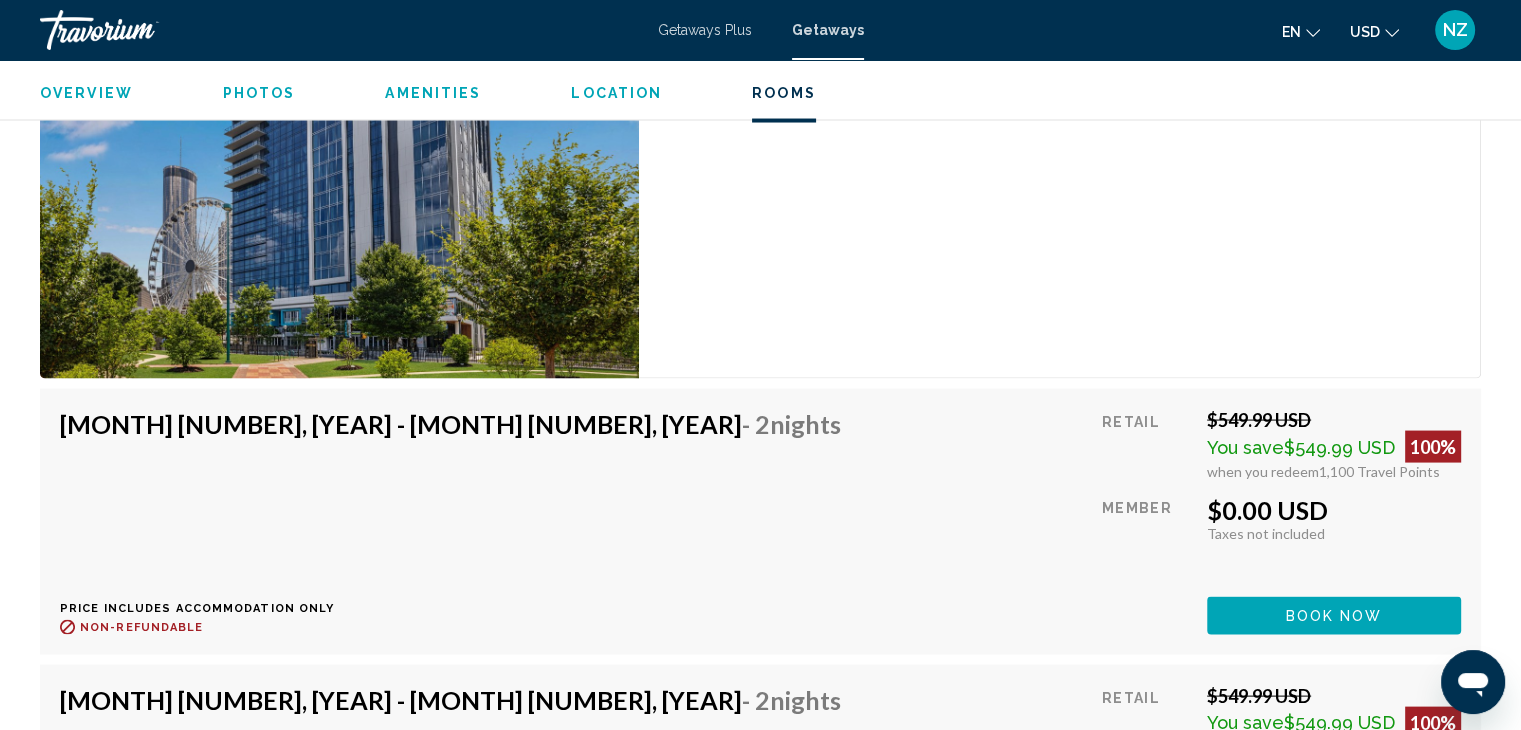 scroll, scrollTop: 4017, scrollLeft: 0, axis: vertical 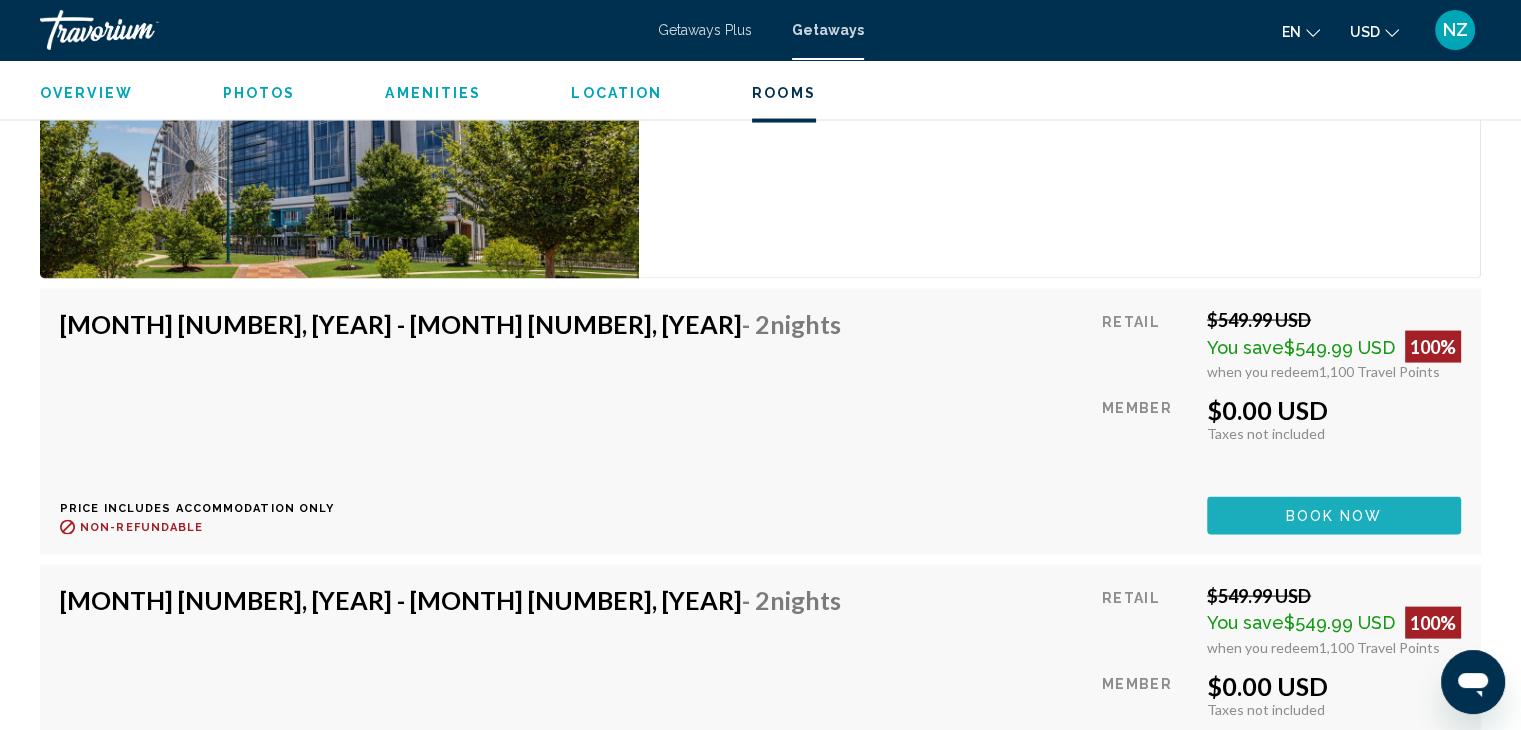 click on "Book now" at bounding box center (1334, 515) 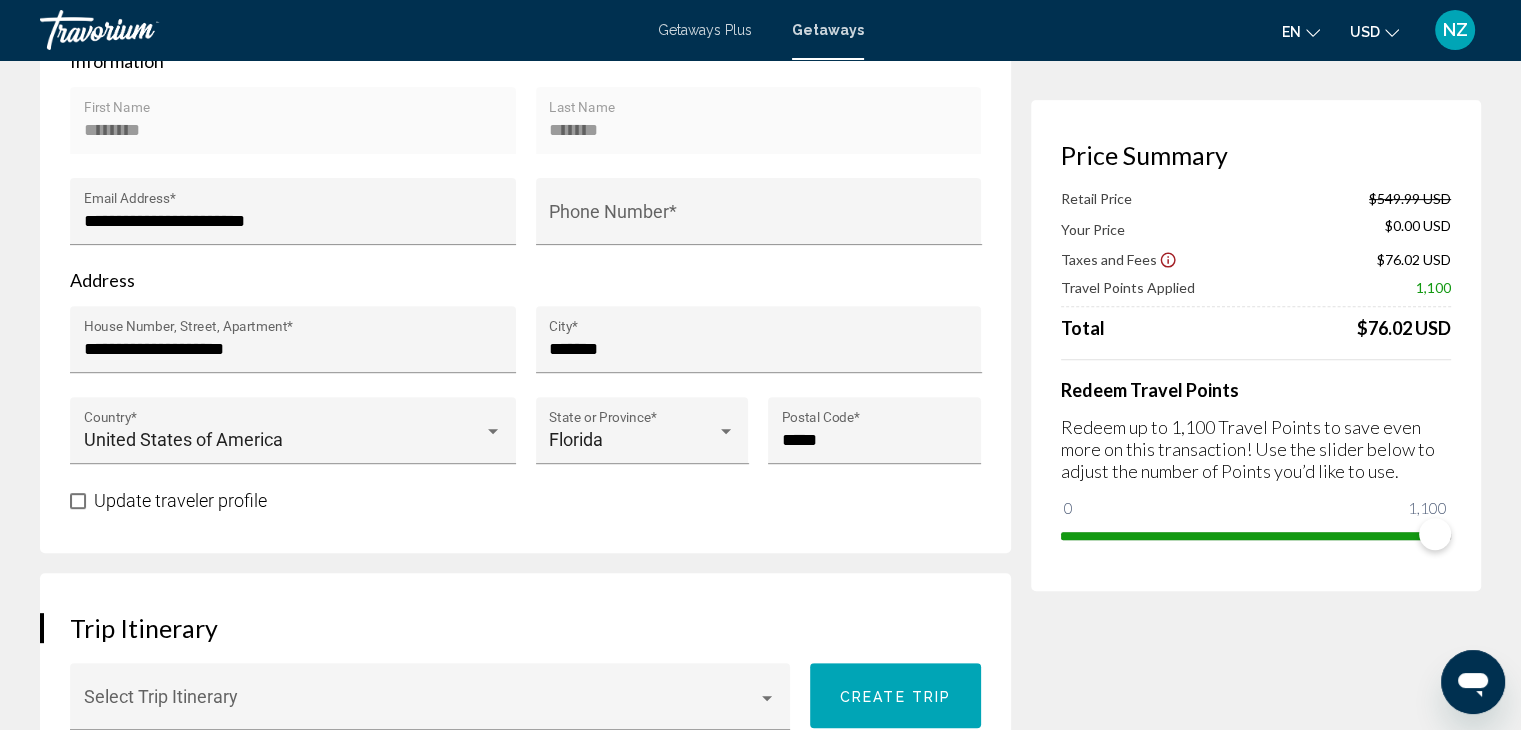 scroll, scrollTop: 600, scrollLeft: 0, axis: vertical 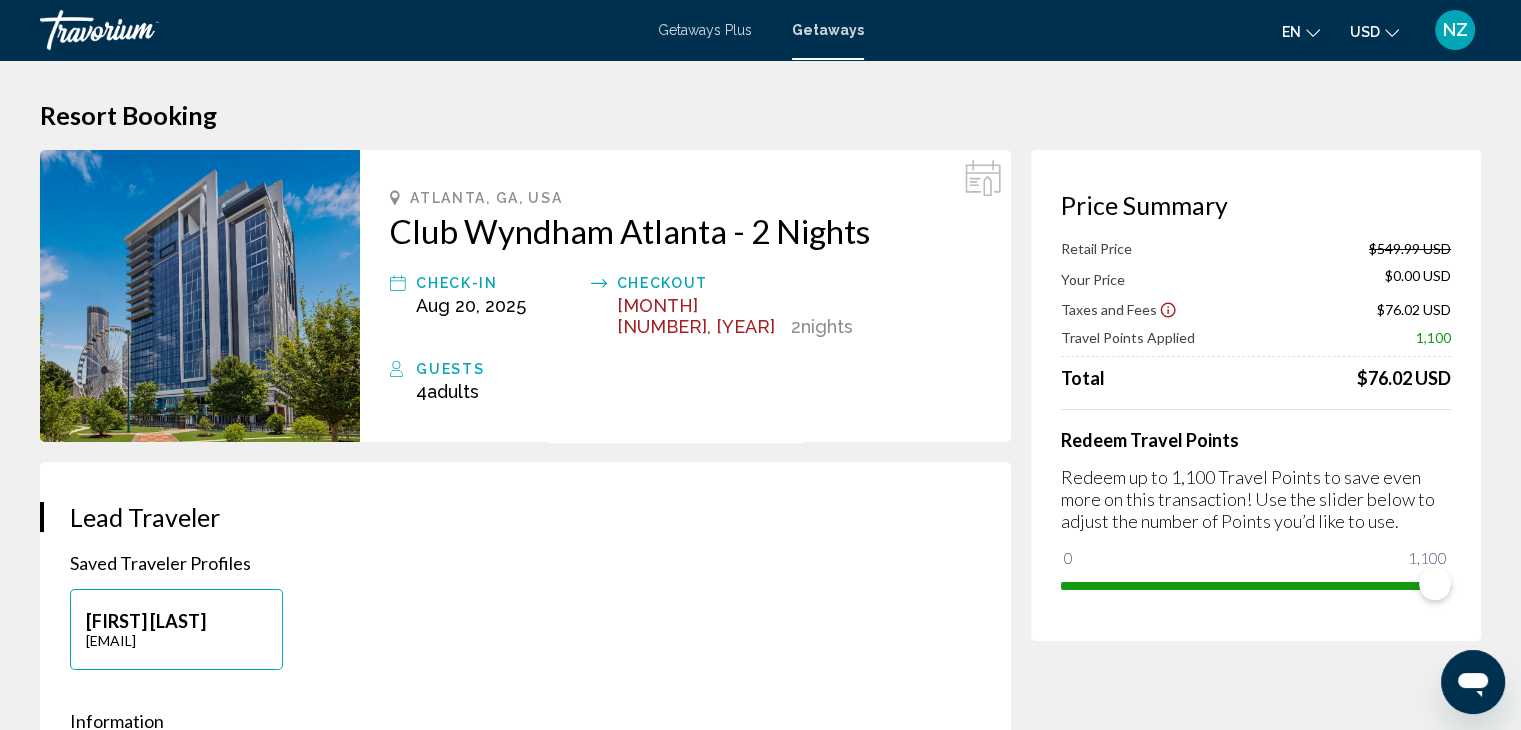 click at bounding box center [200, 296] 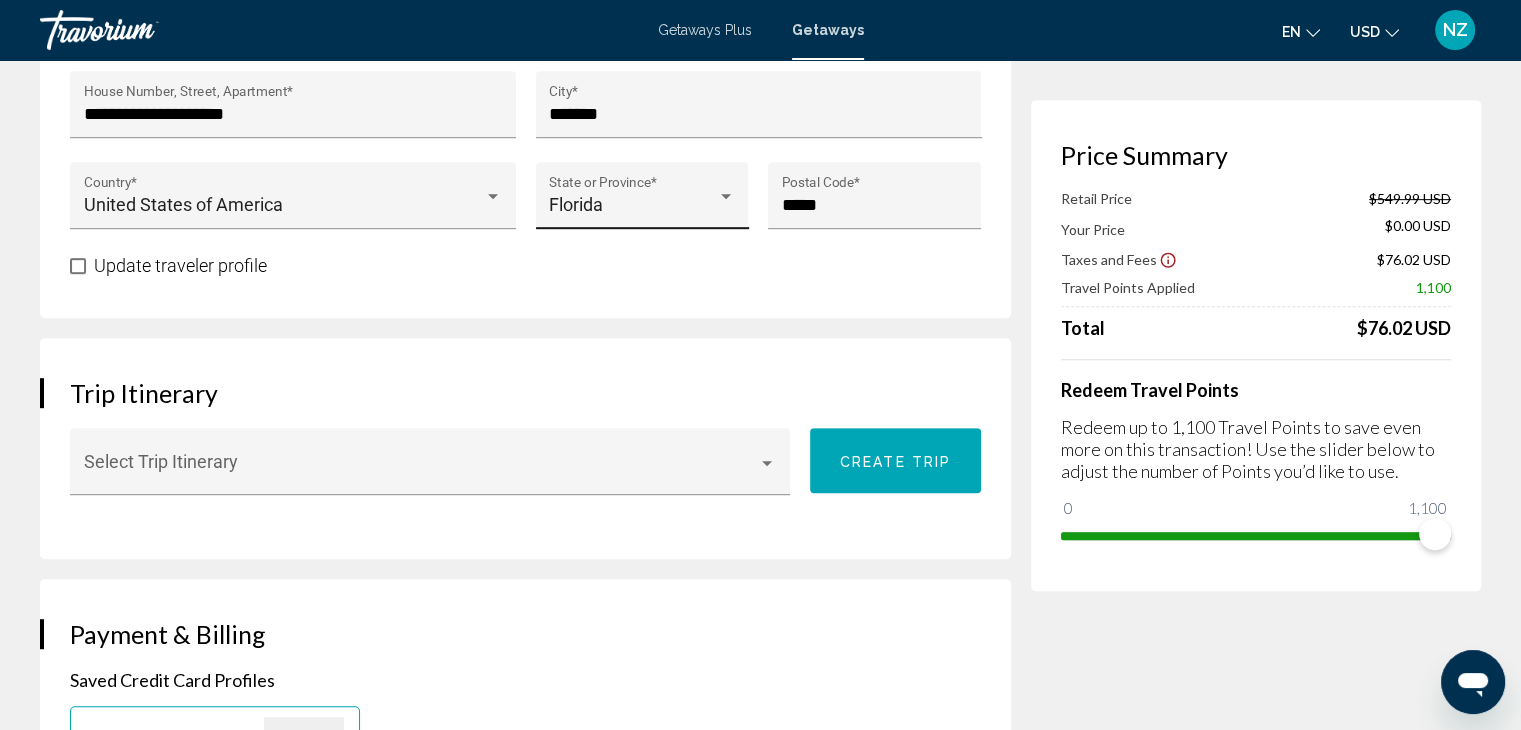 scroll, scrollTop: 900, scrollLeft: 0, axis: vertical 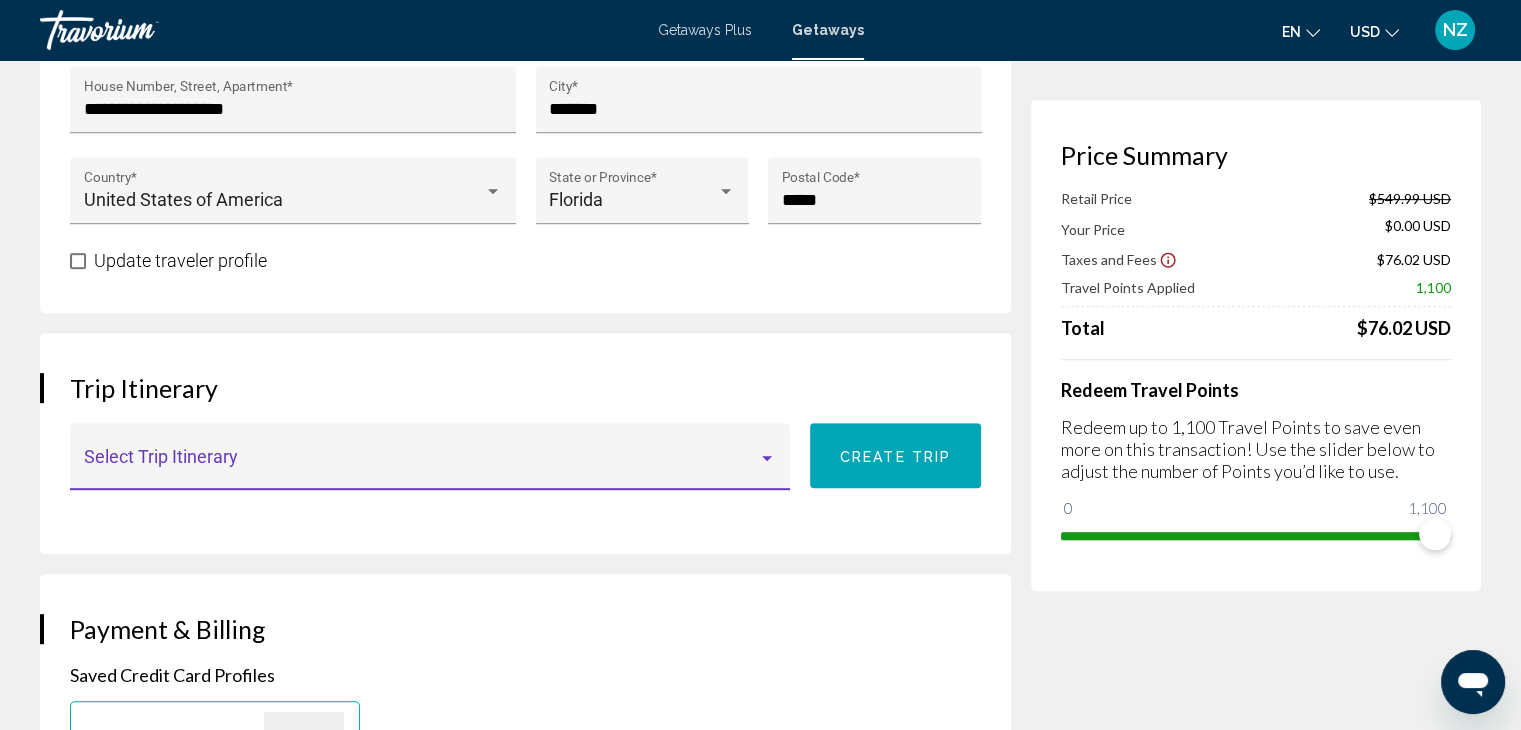 click at bounding box center (767, 458) 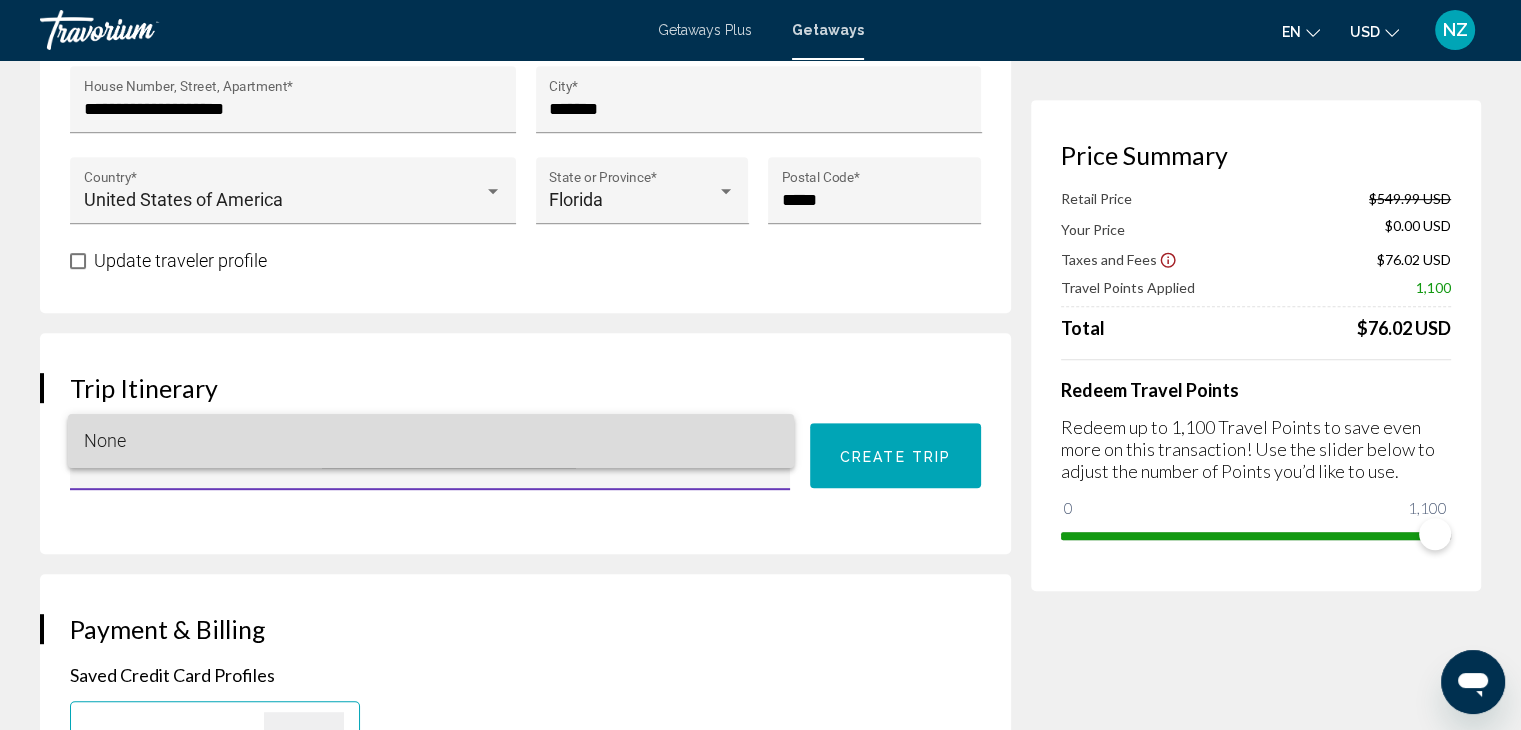click on "None" at bounding box center [431, 441] 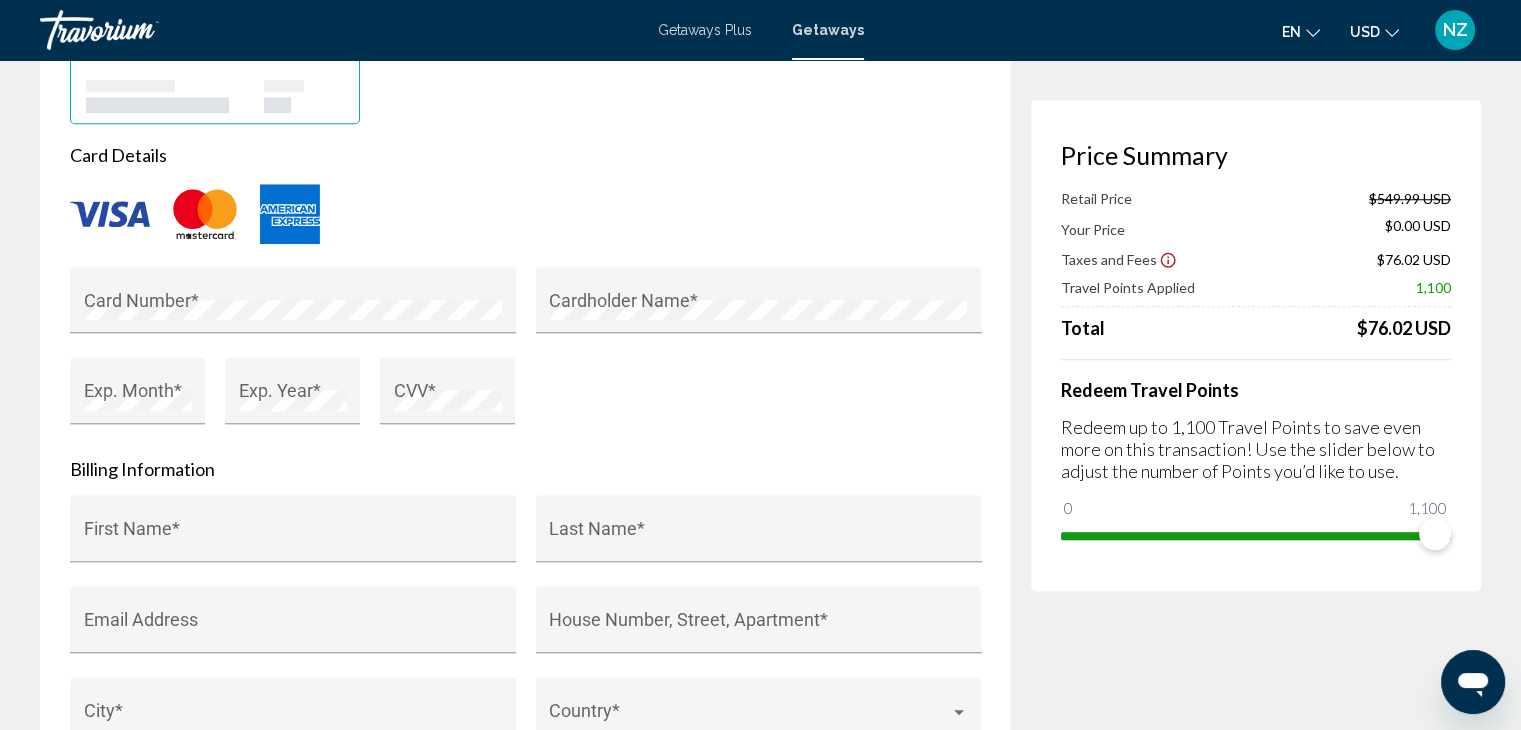 scroll, scrollTop: 1700, scrollLeft: 0, axis: vertical 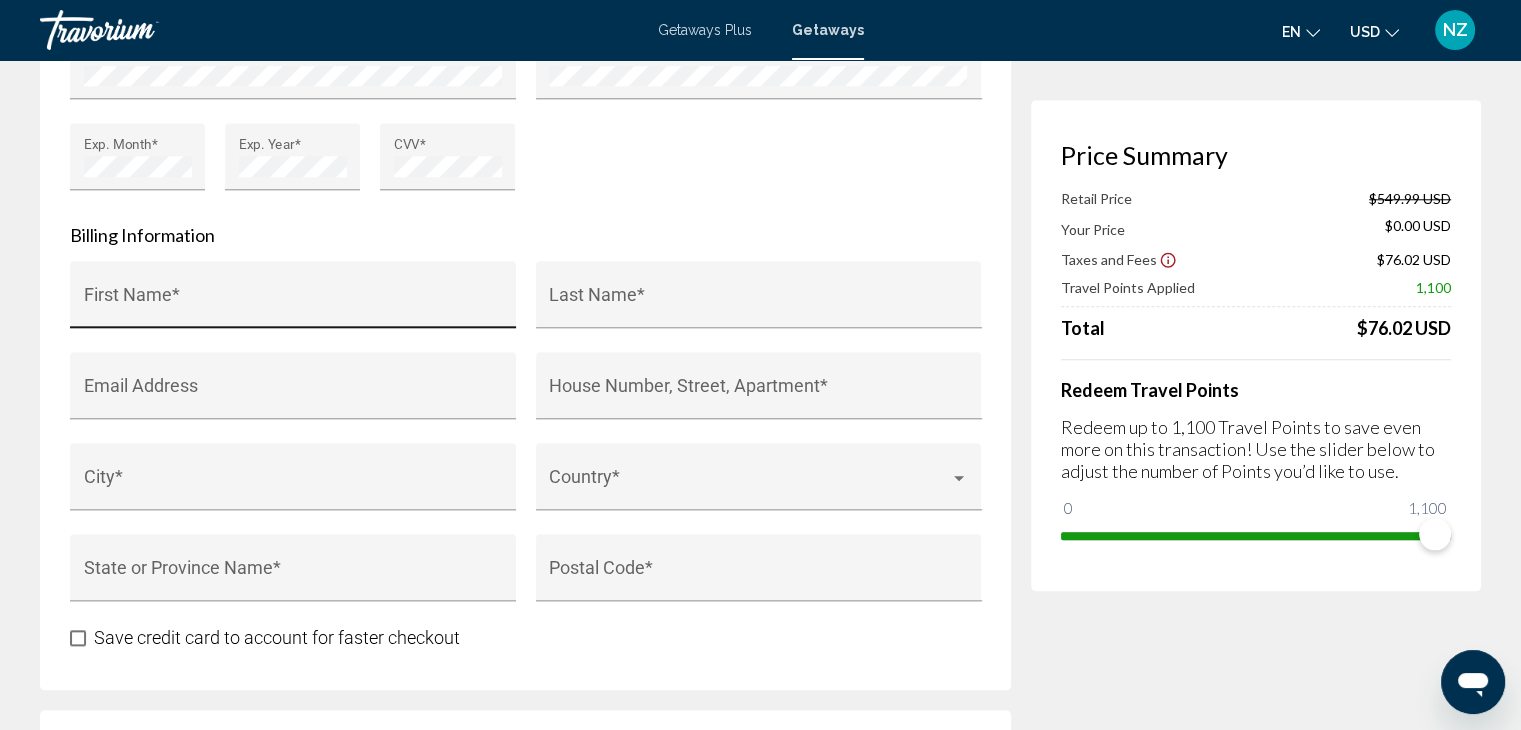 click on "First Name  *" at bounding box center [293, 301] 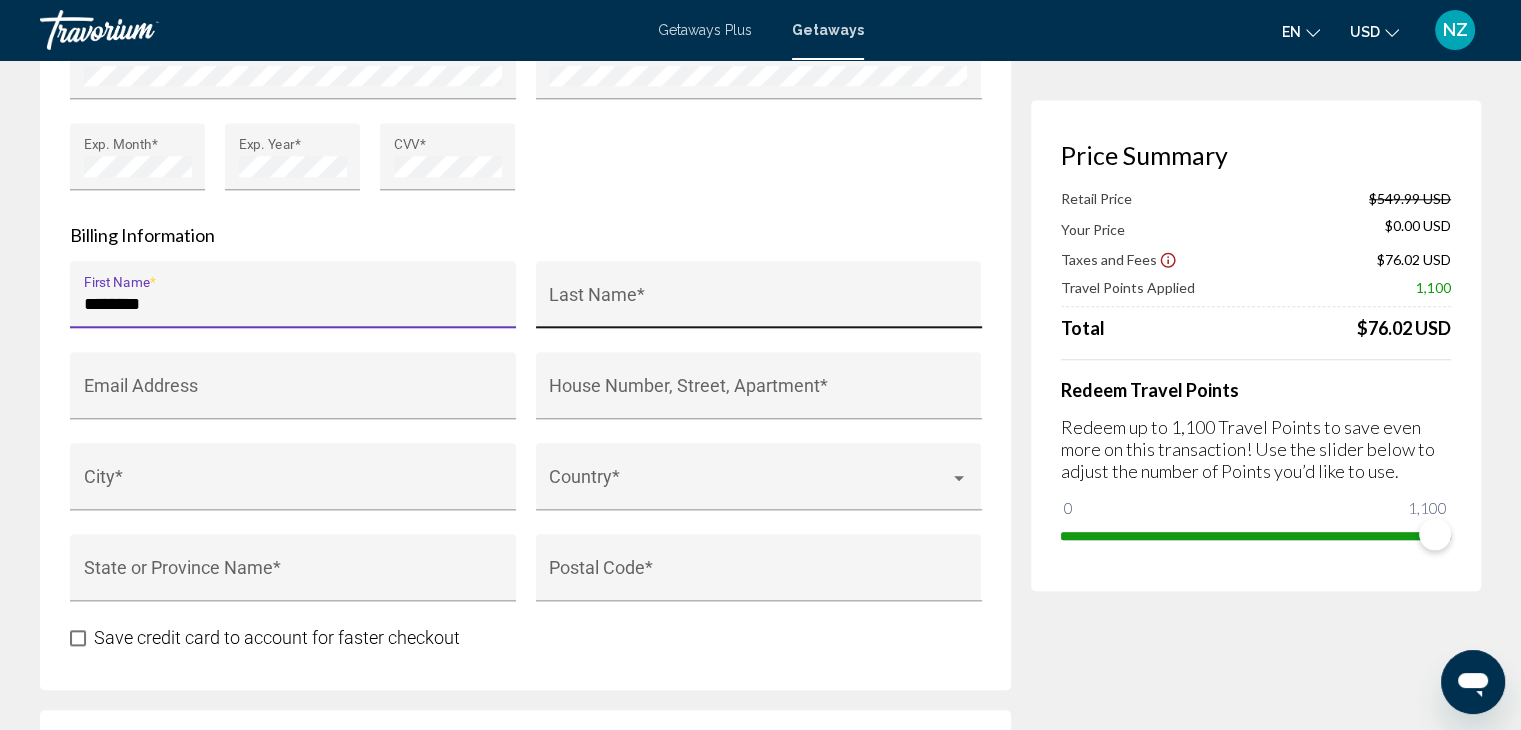 type on "********" 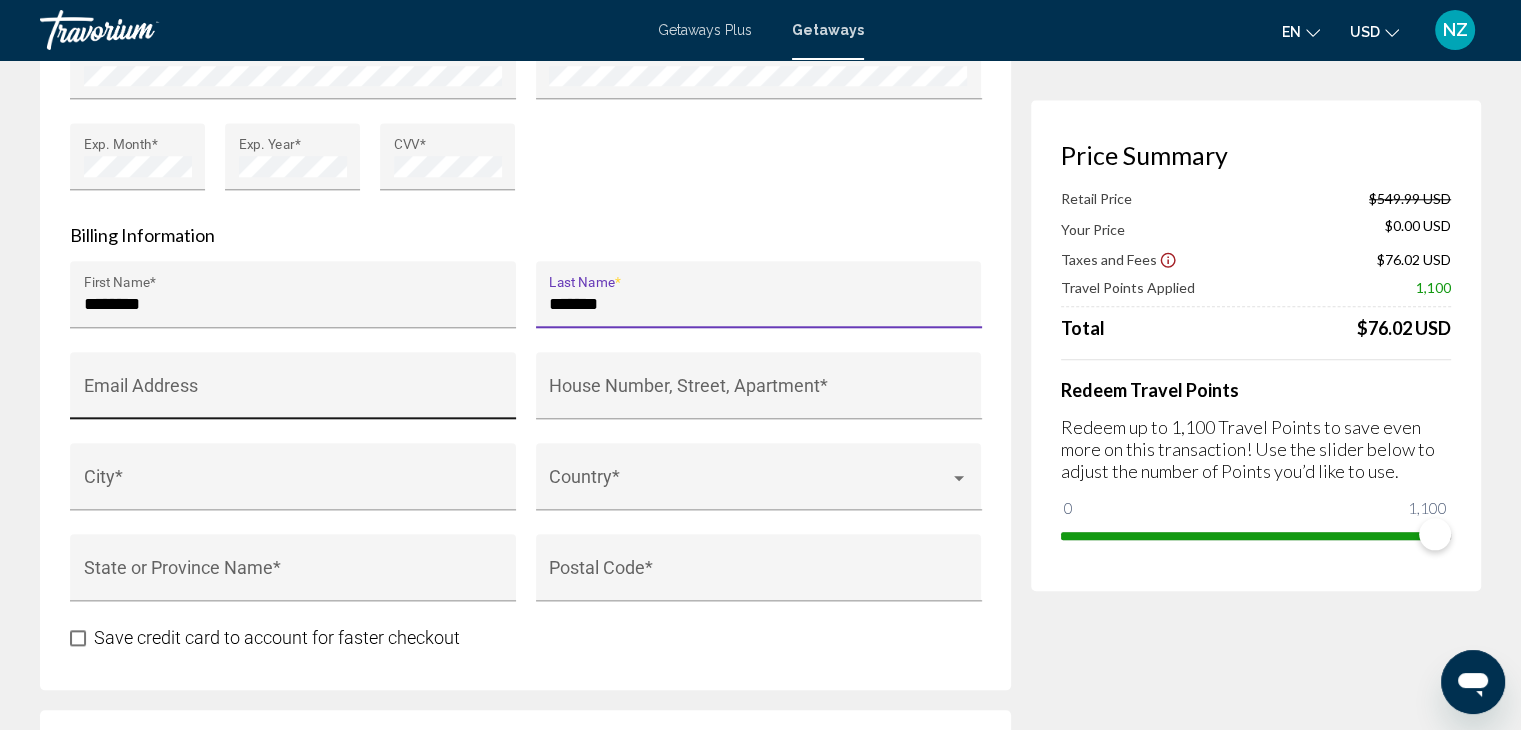type on "*******" 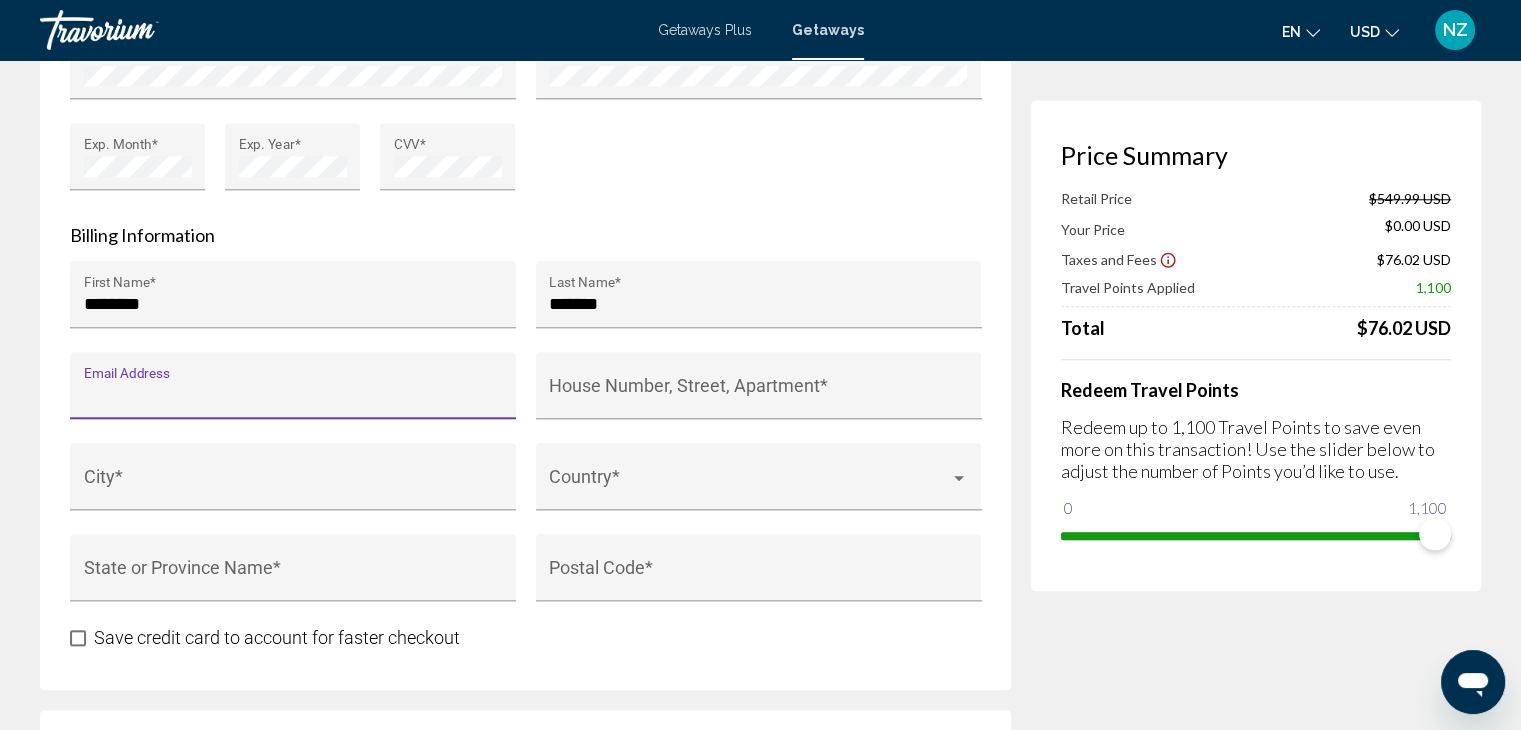 click on "Email Address" at bounding box center [293, 395] 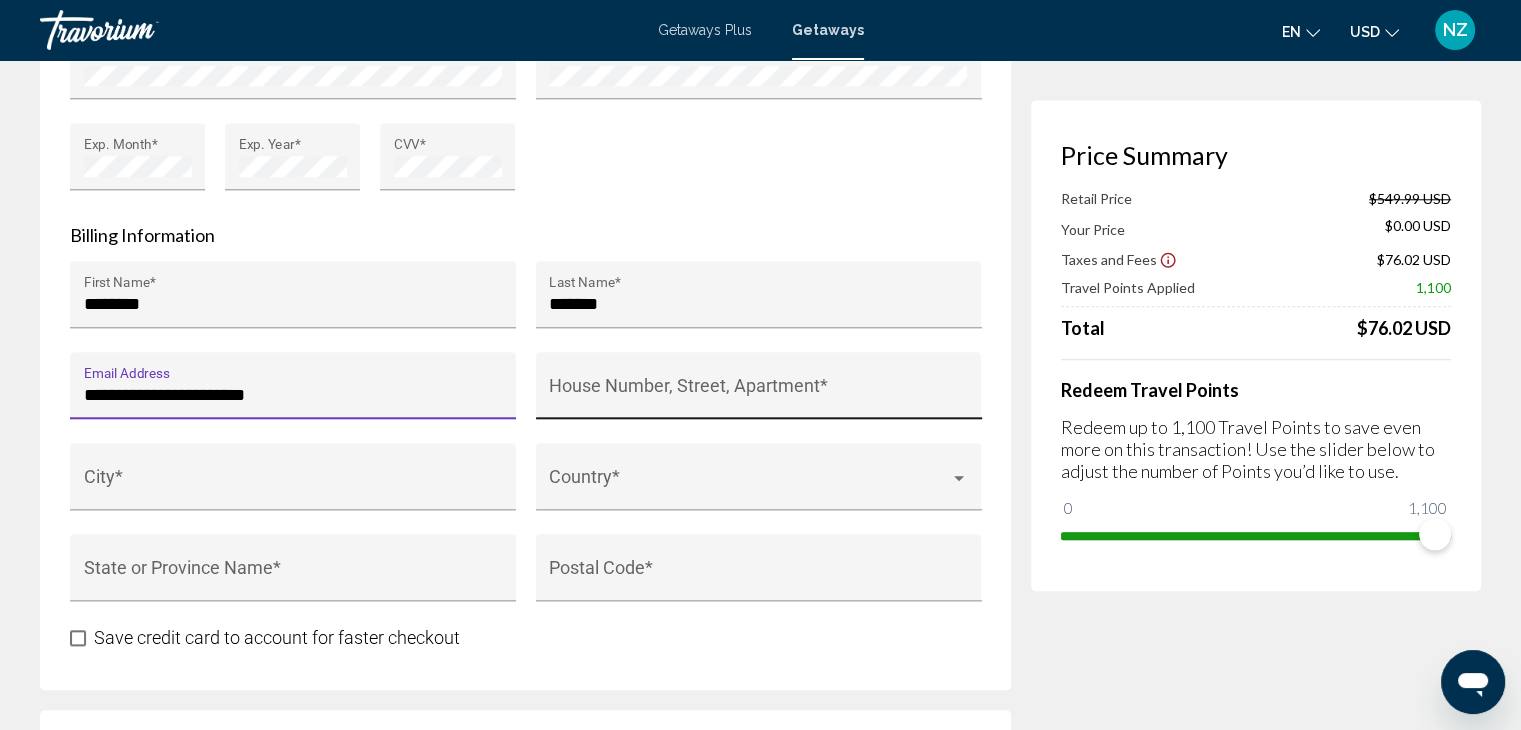 type on "**********" 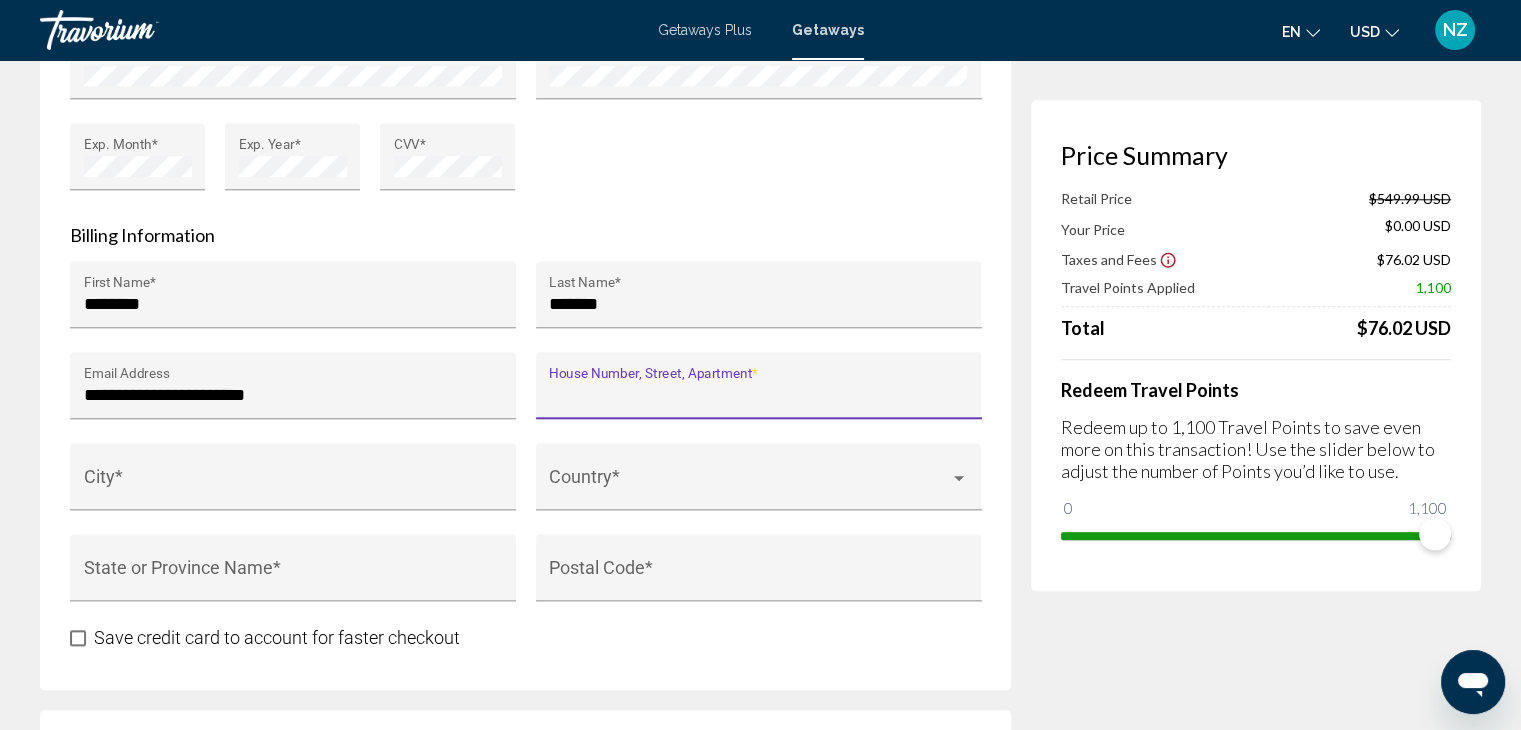 click on "House Number, Street, Apartment  *" at bounding box center [758, 395] 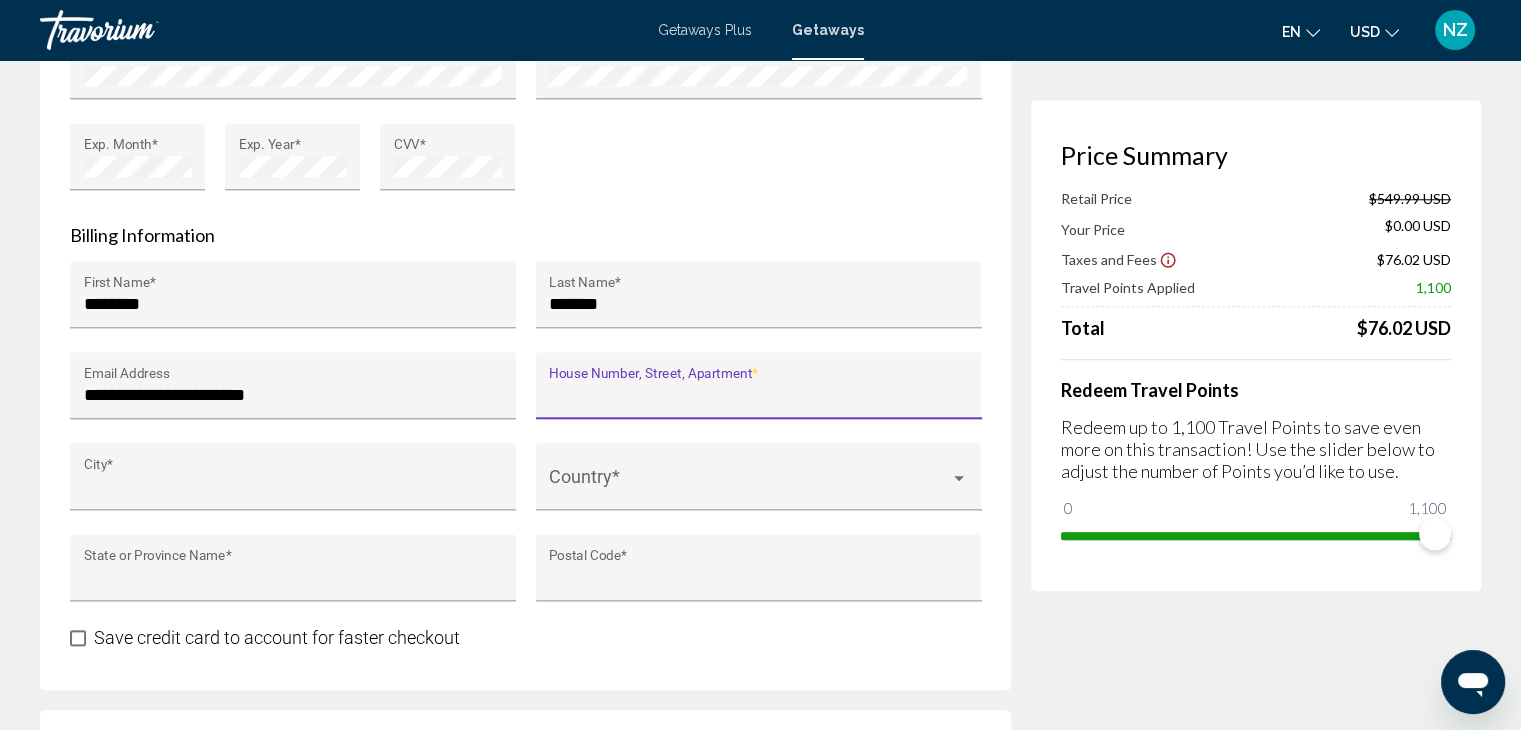 type on "**********" 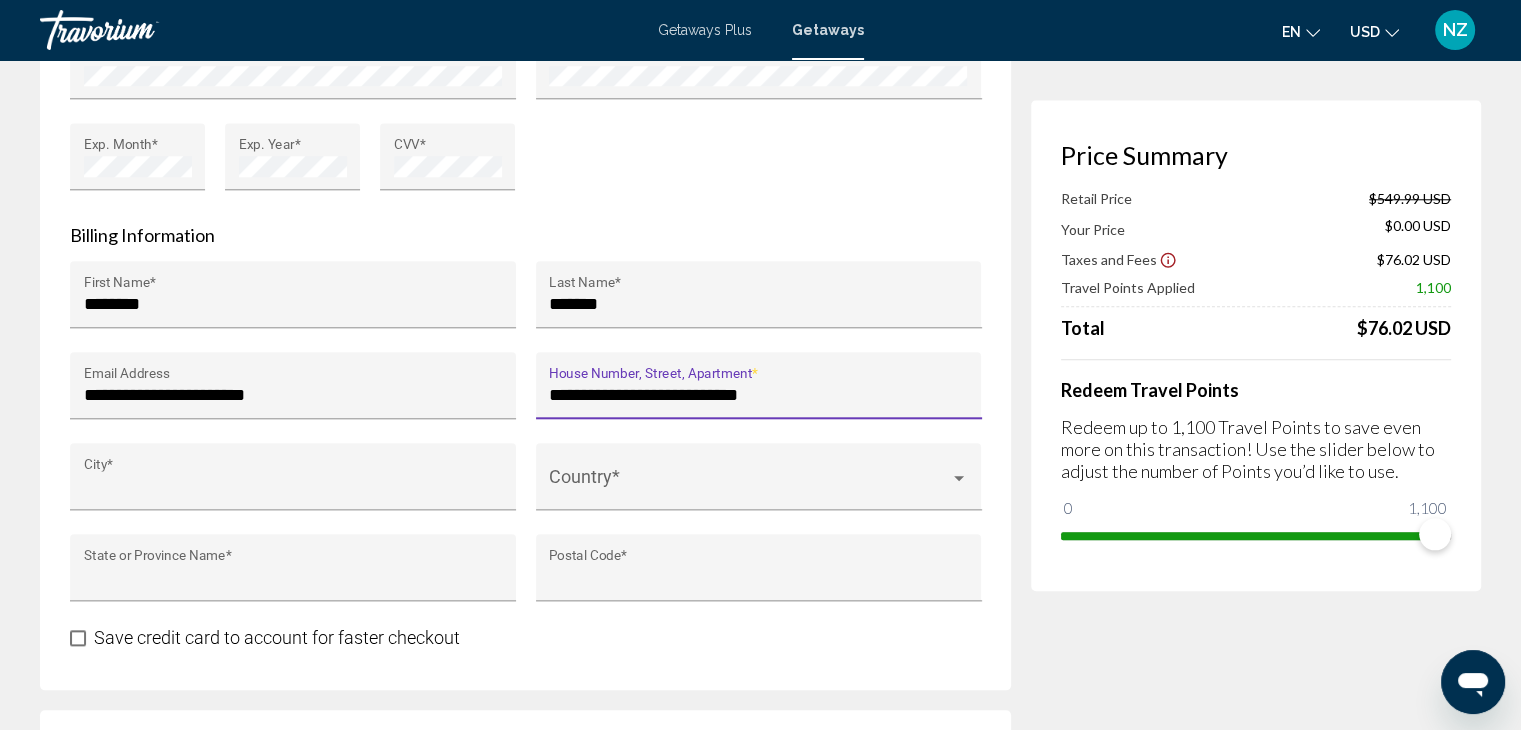 type on "*******" 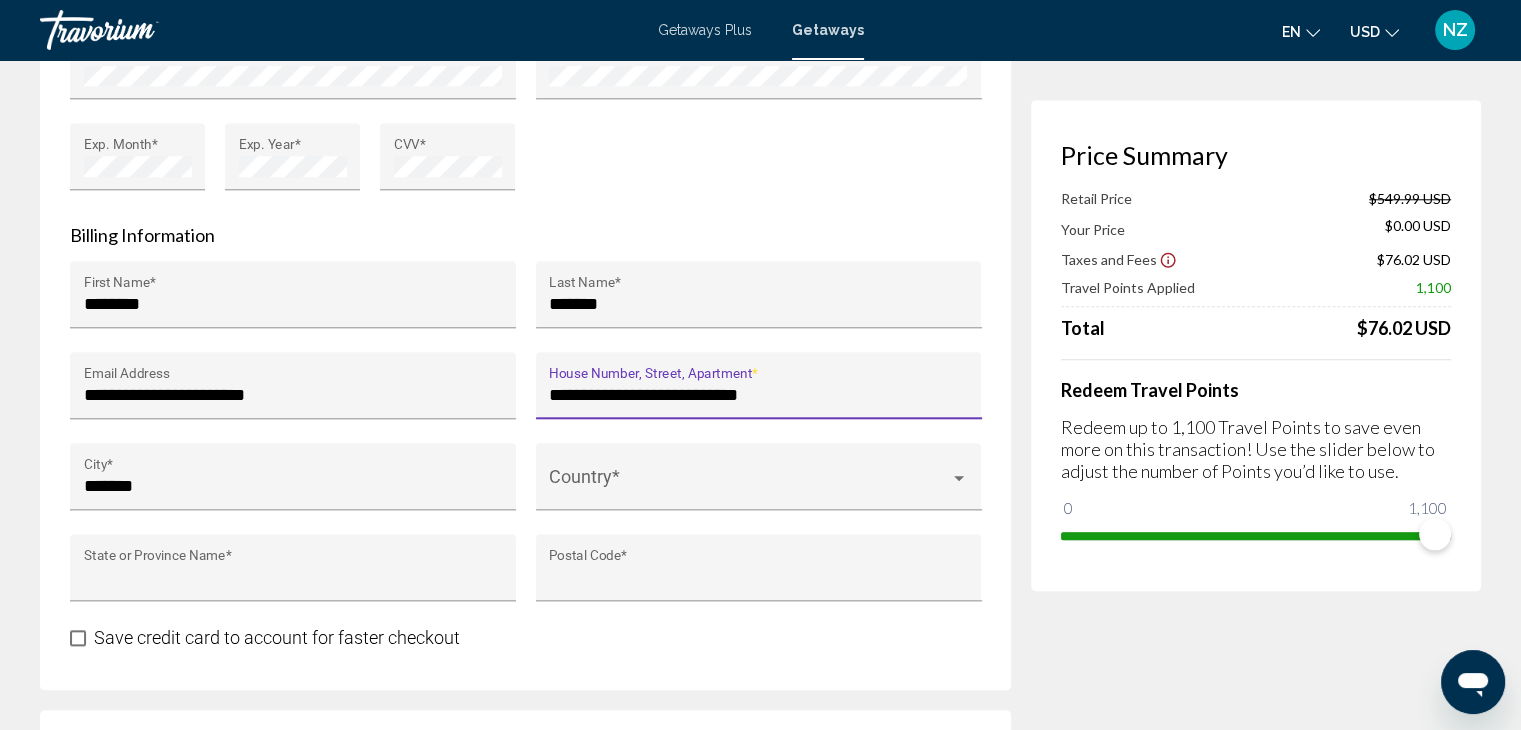 type on "*******" 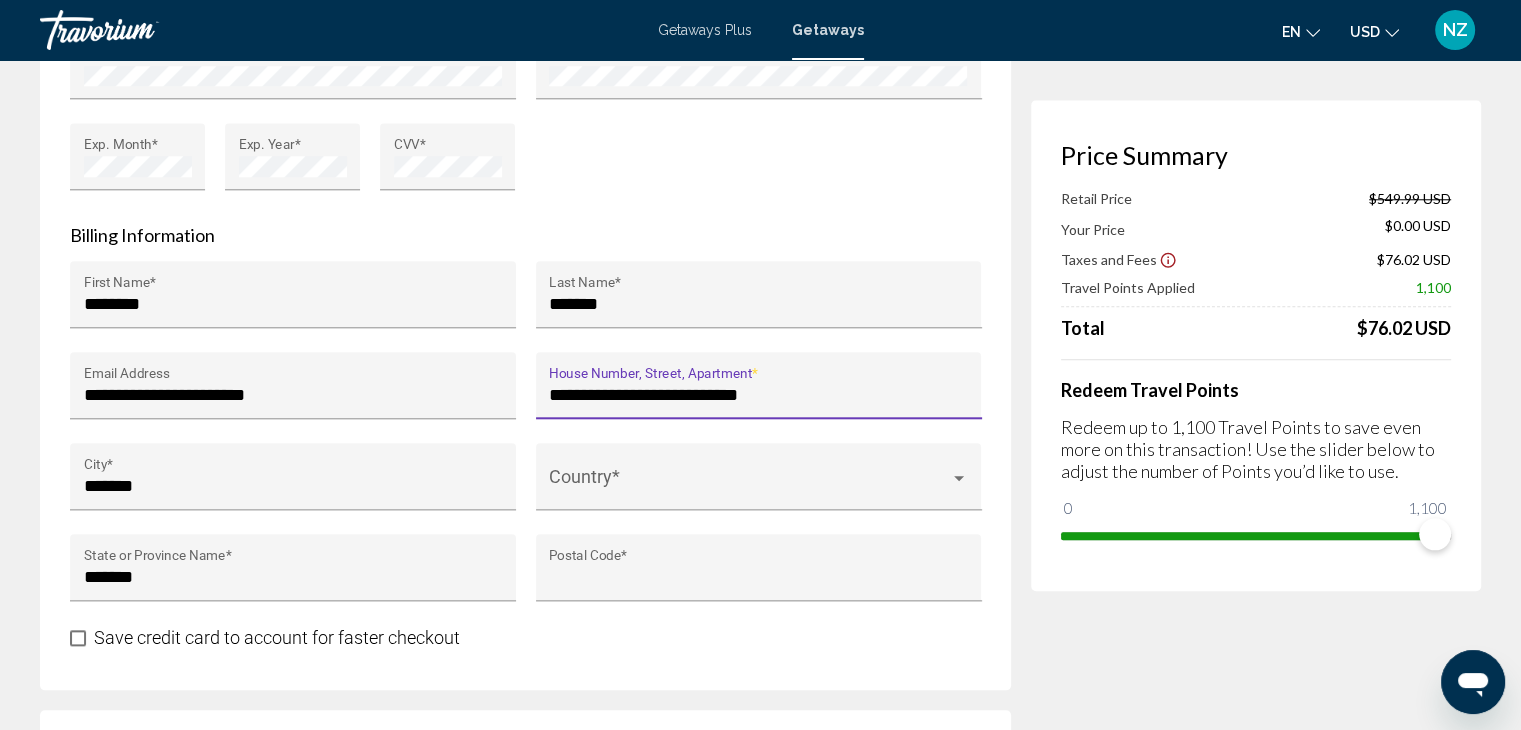 type on "*****" 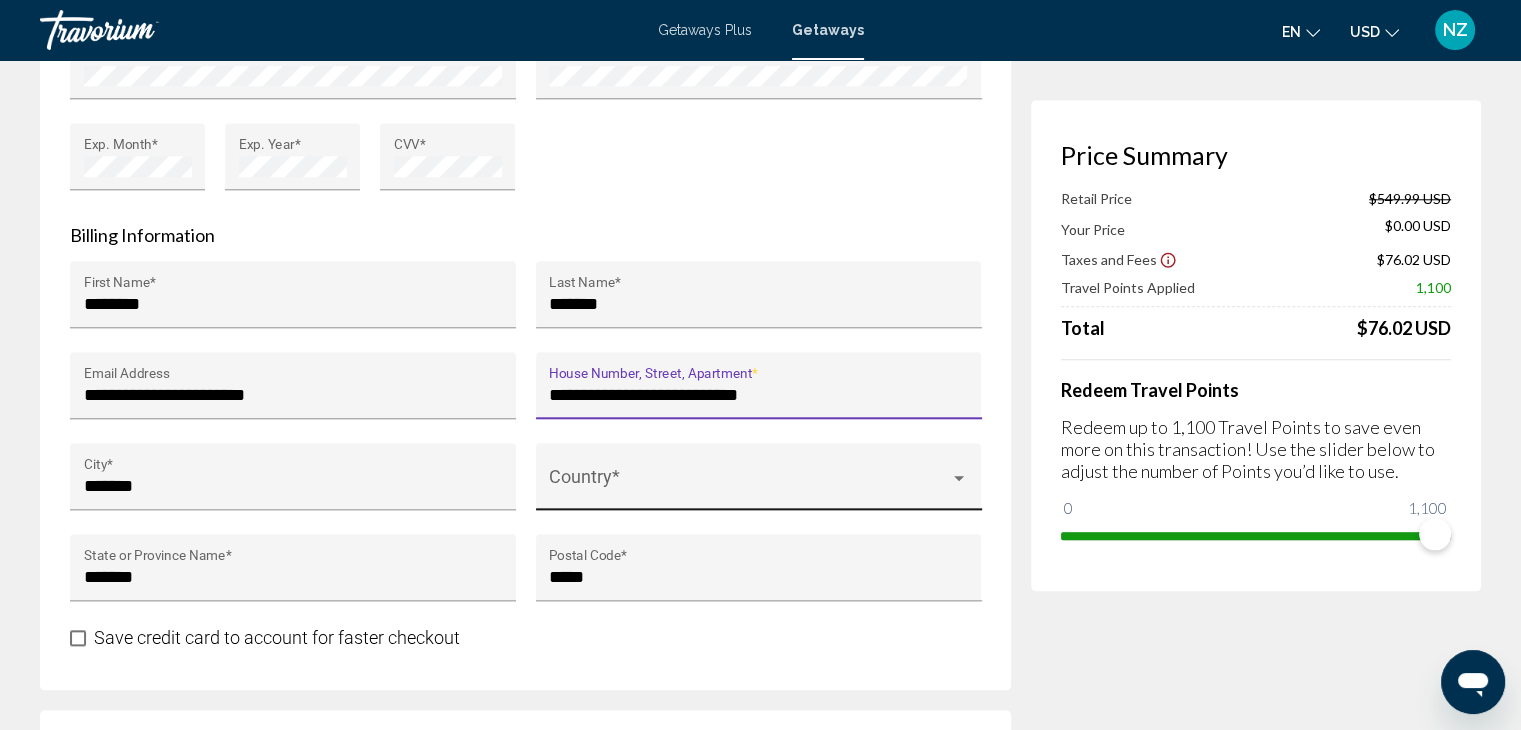 click at bounding box center (959, 478) 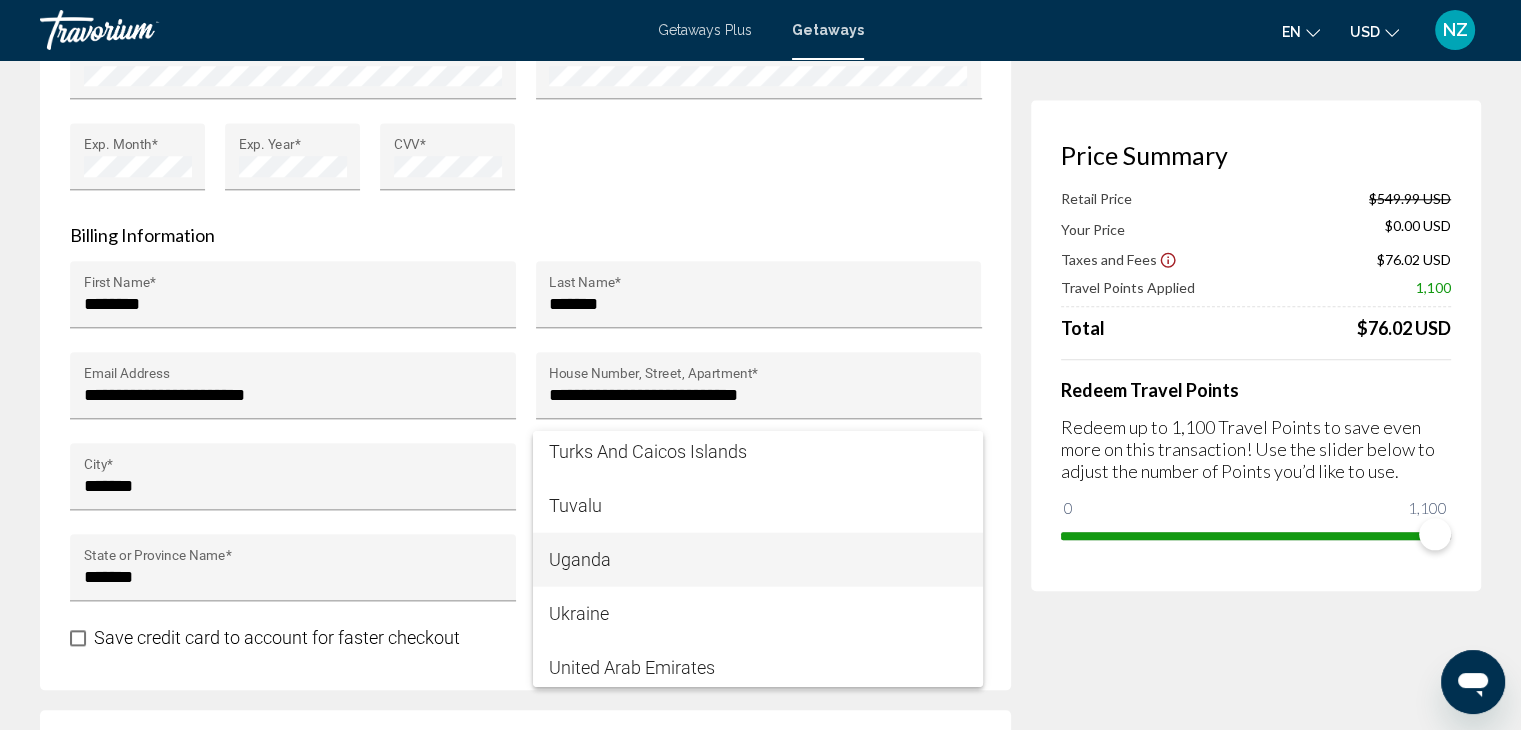 scroll, scrollTop: 12850, scrollLeft: 0, axis: vertical 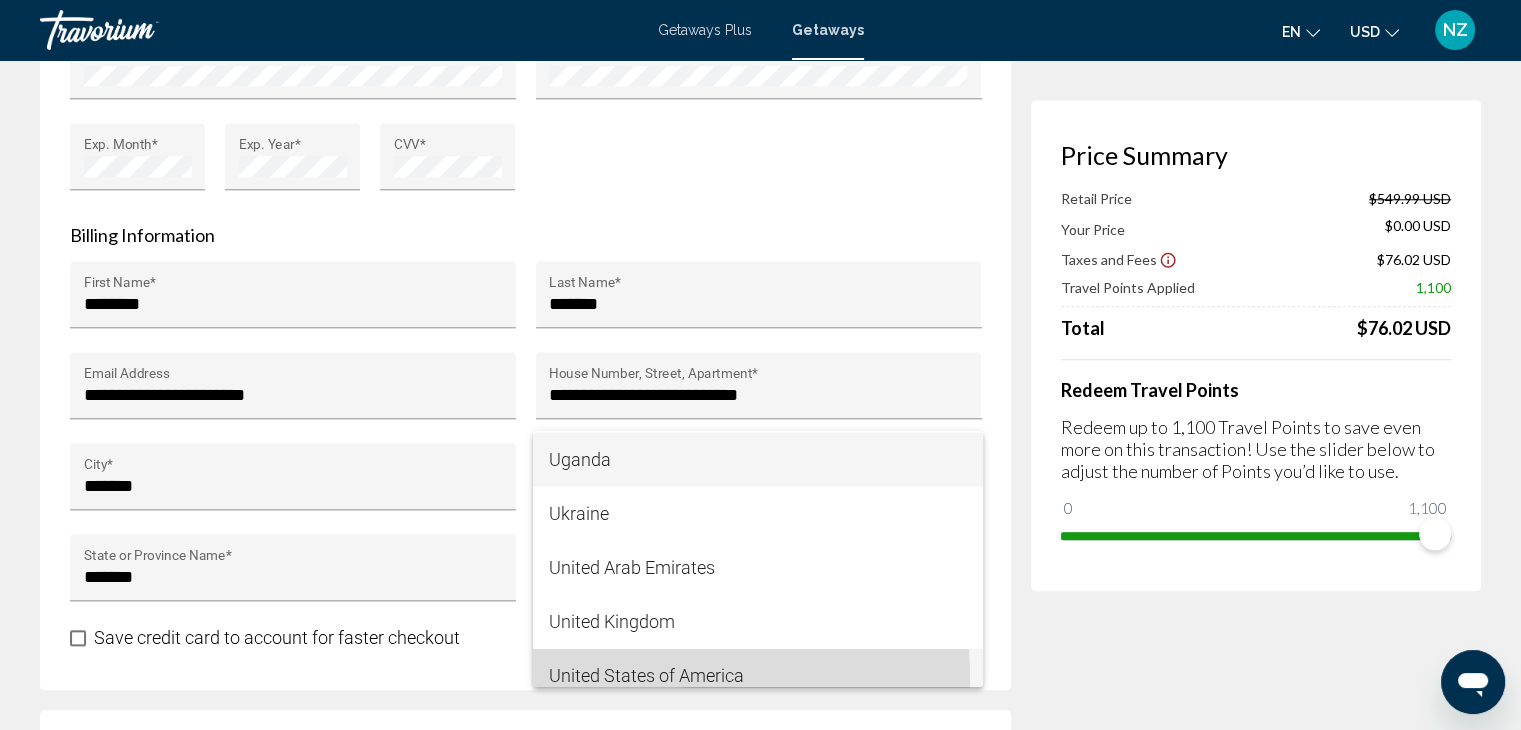 click on "United States of America" at bounding box center (758, 676) 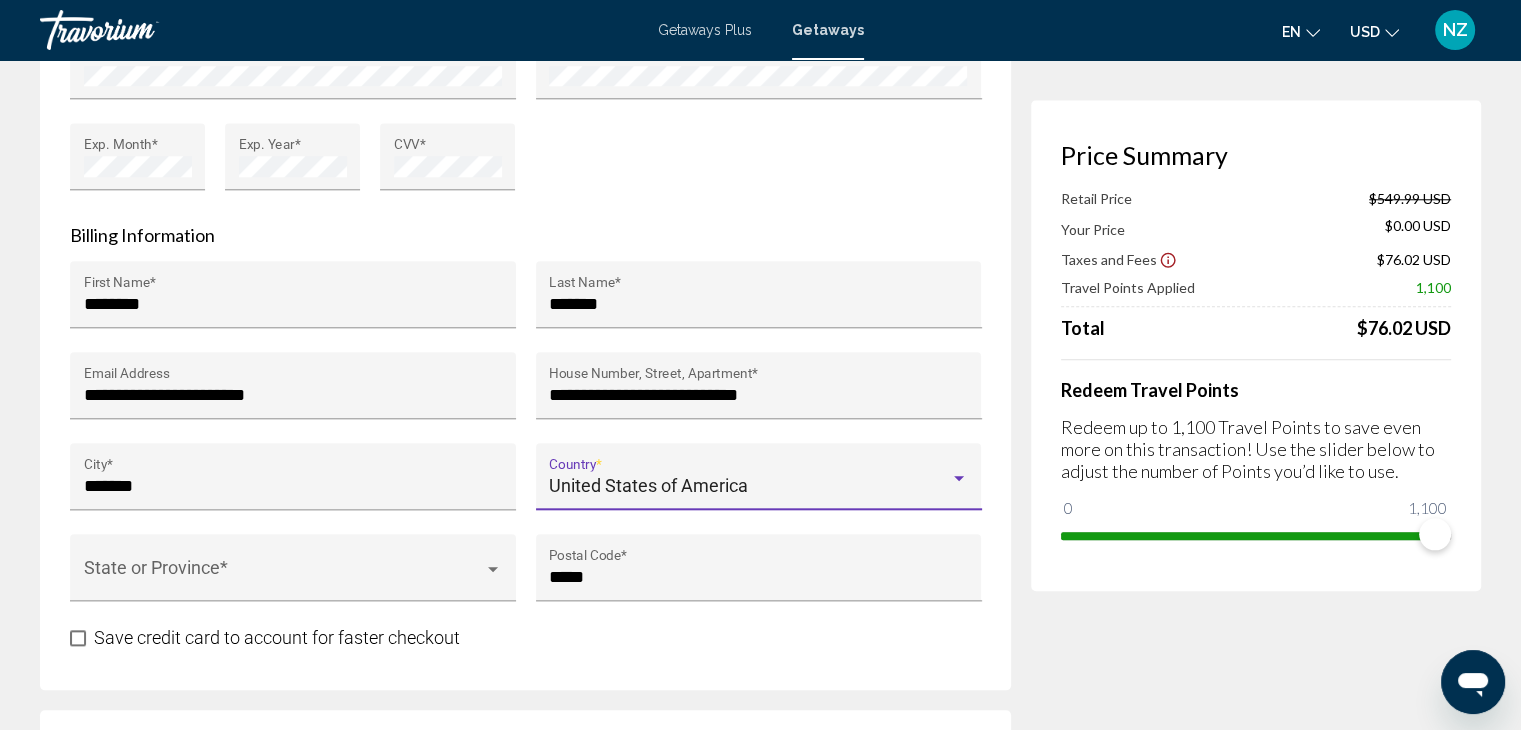 scroll, scrollTop: 12866, scrollLeft: 0, axis: vertical 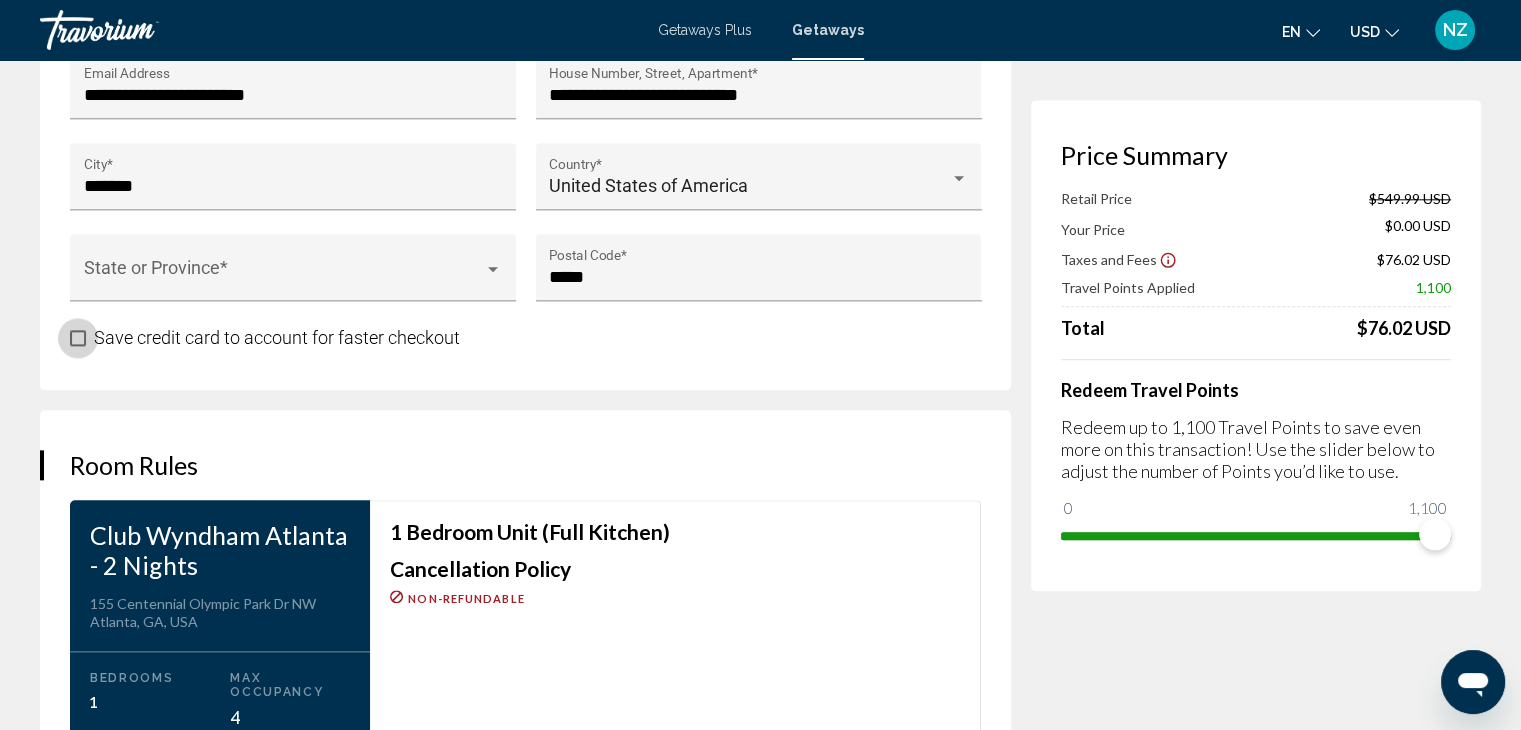 click at bounding box center [78, 338] 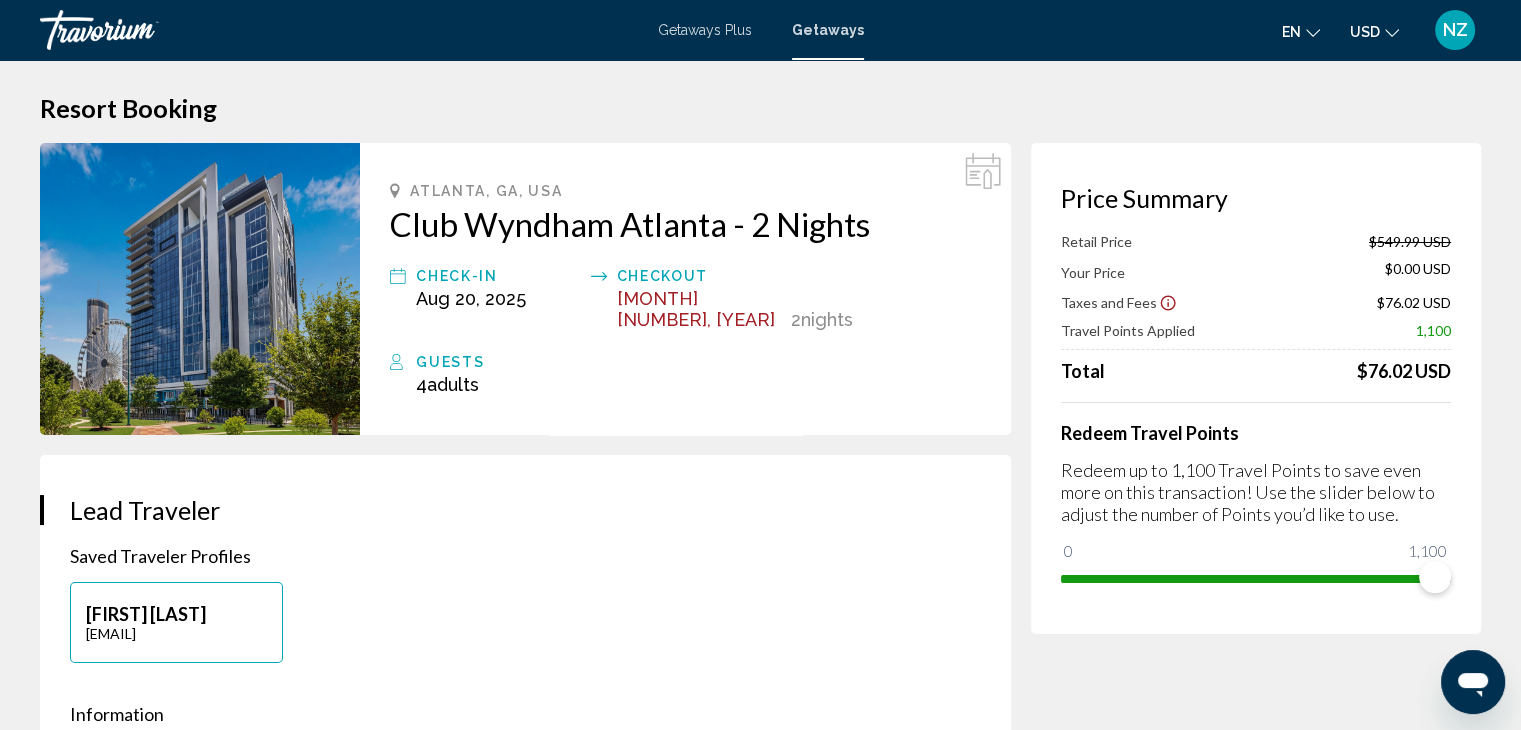 scroll, scrollTop: 0, scrollLeft: 0, axis: both 